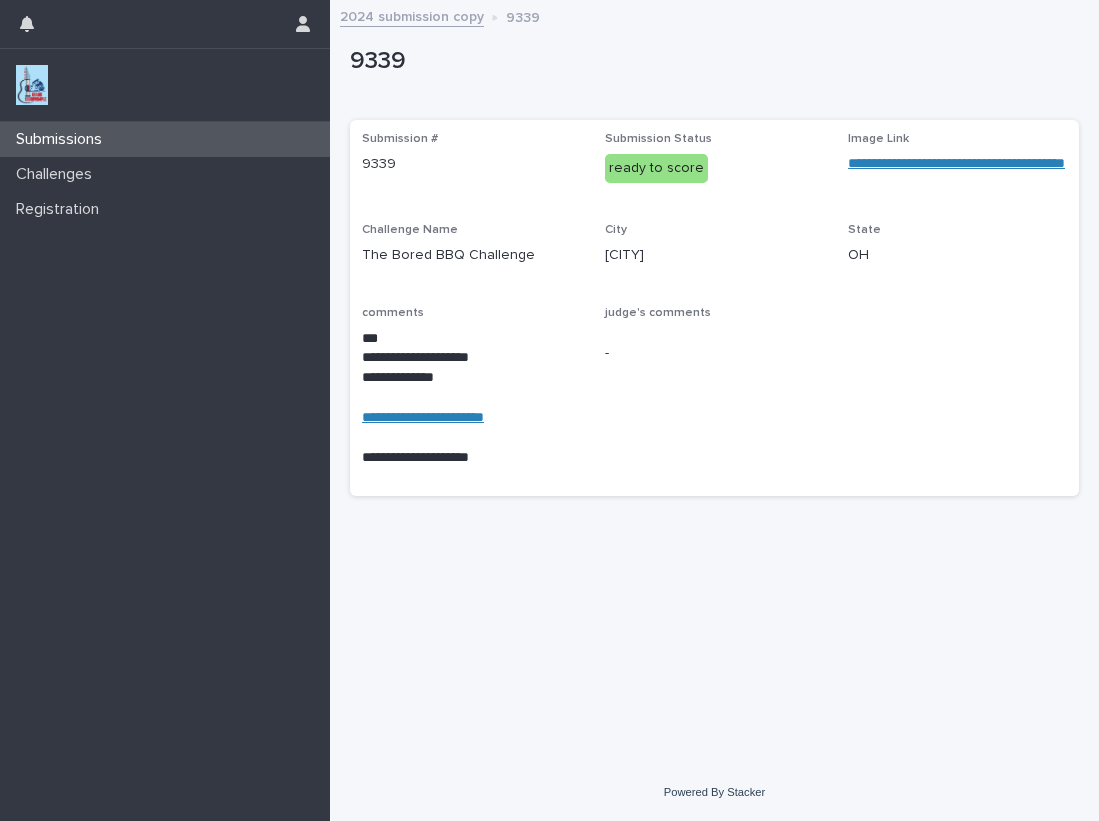 scroll, scrollTop: 0, scrollLeft: 0, axis: both 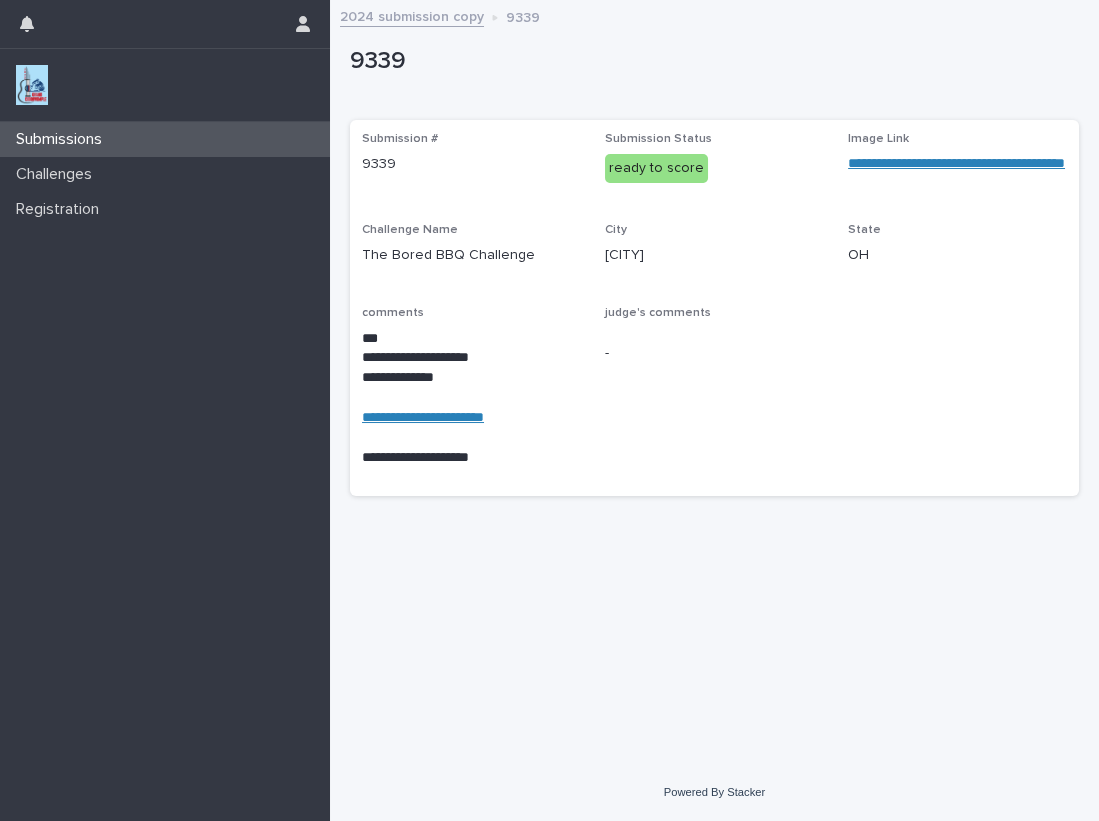 click at bounding box center [32, 85] 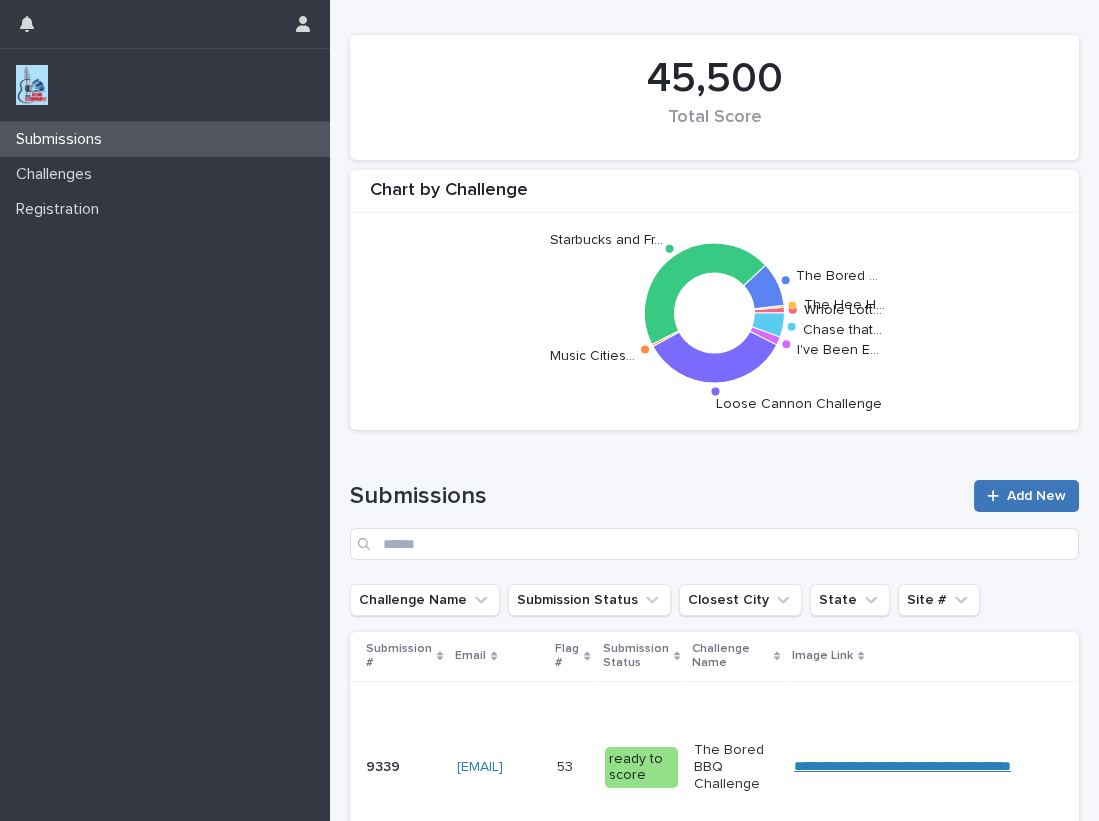 click on "Add New" at bounding box center (1036, 496) 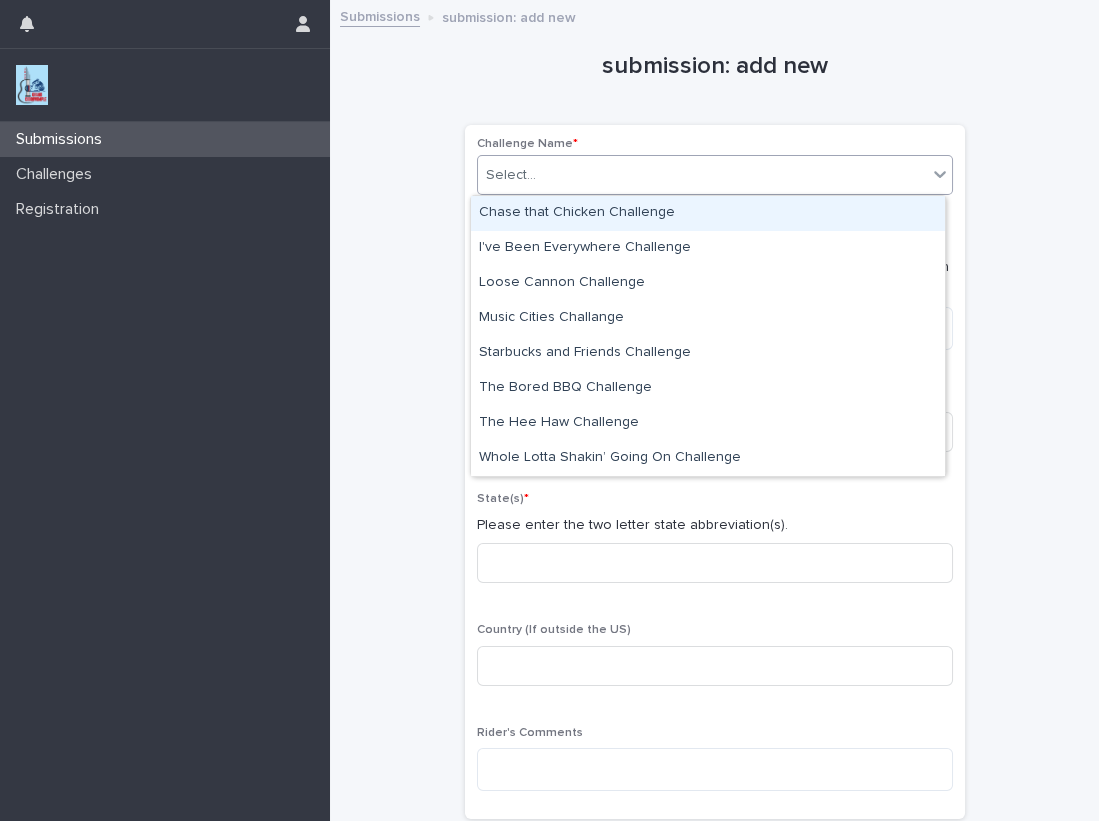 click on "Select..." at bounding box center [702, 175] 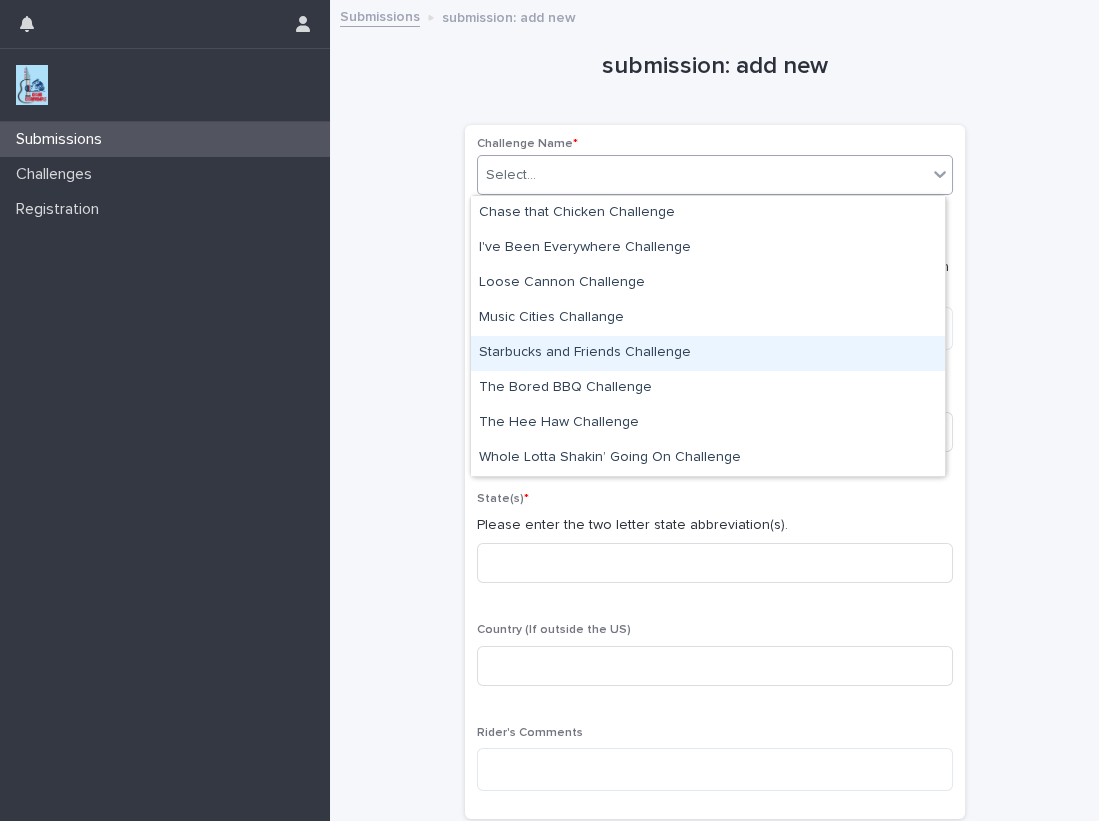 click on "Starbucks and Friends Challenge" at bounding box center (708, 353) 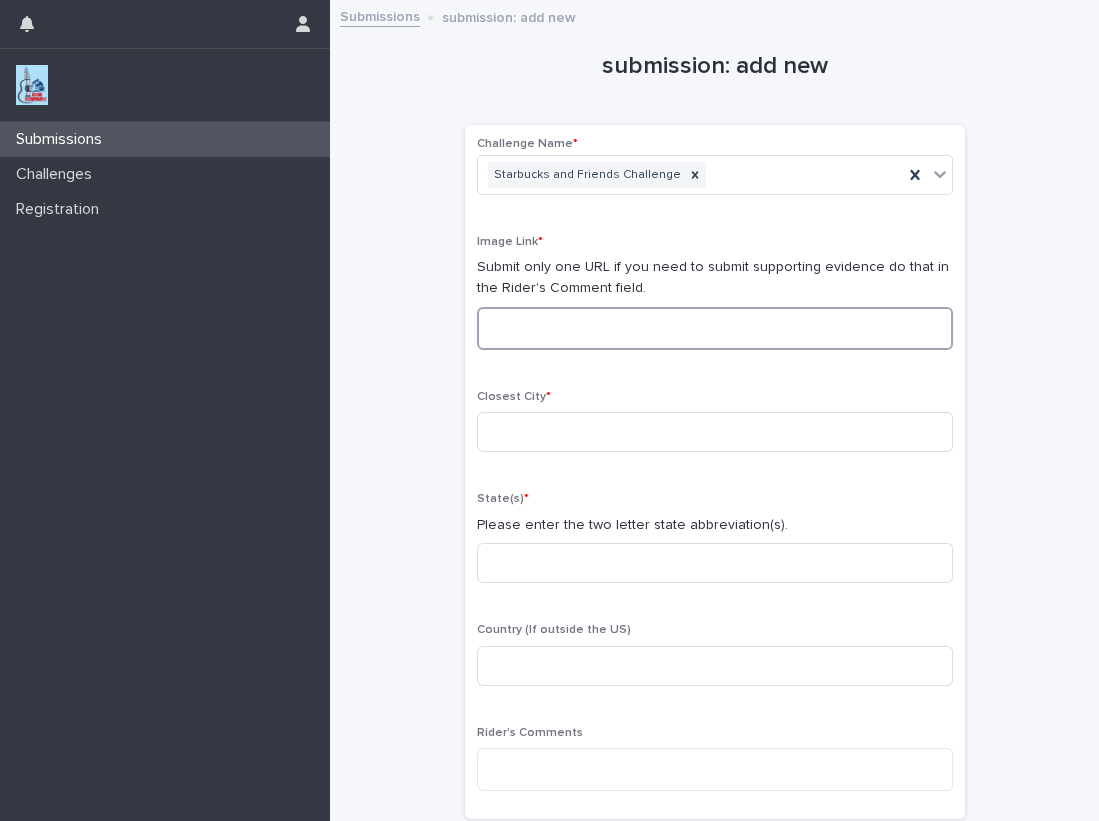 click at bounding box center [715, 328] 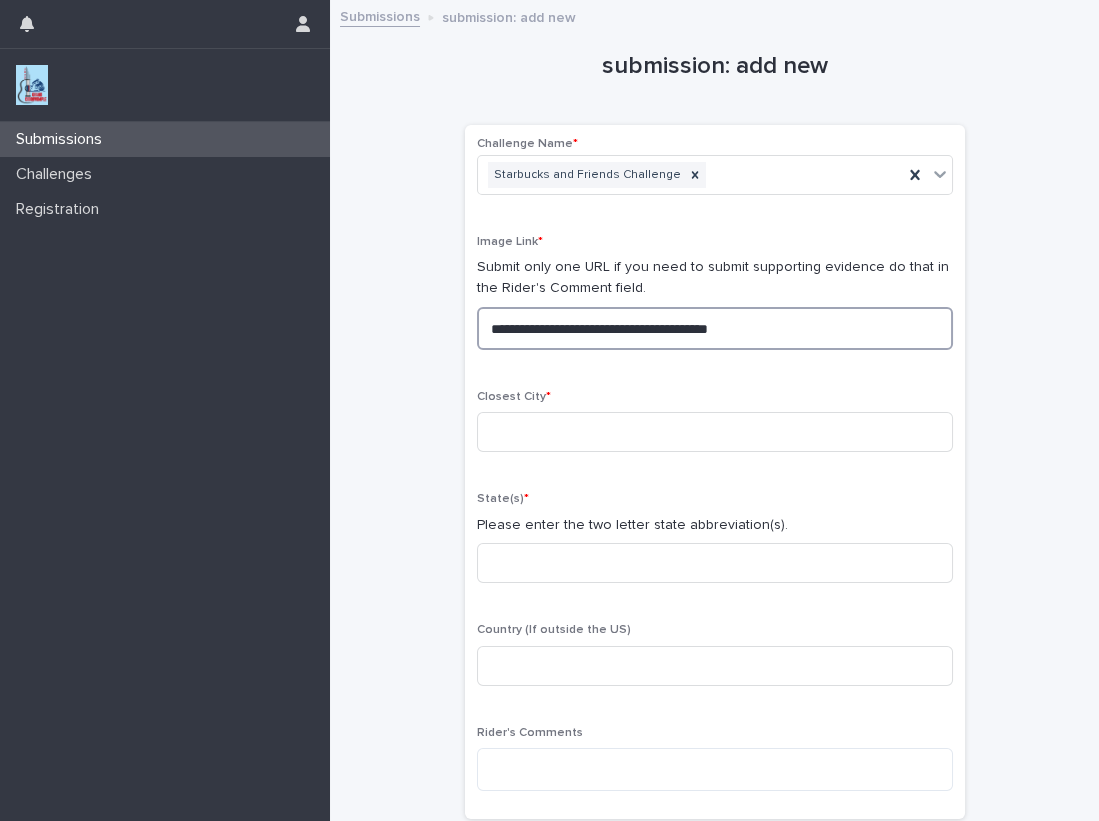 drag, startPoint x: 830, startPoint y: 329, endPoint x: 372, endPoint y: 316, distance: 458.18445 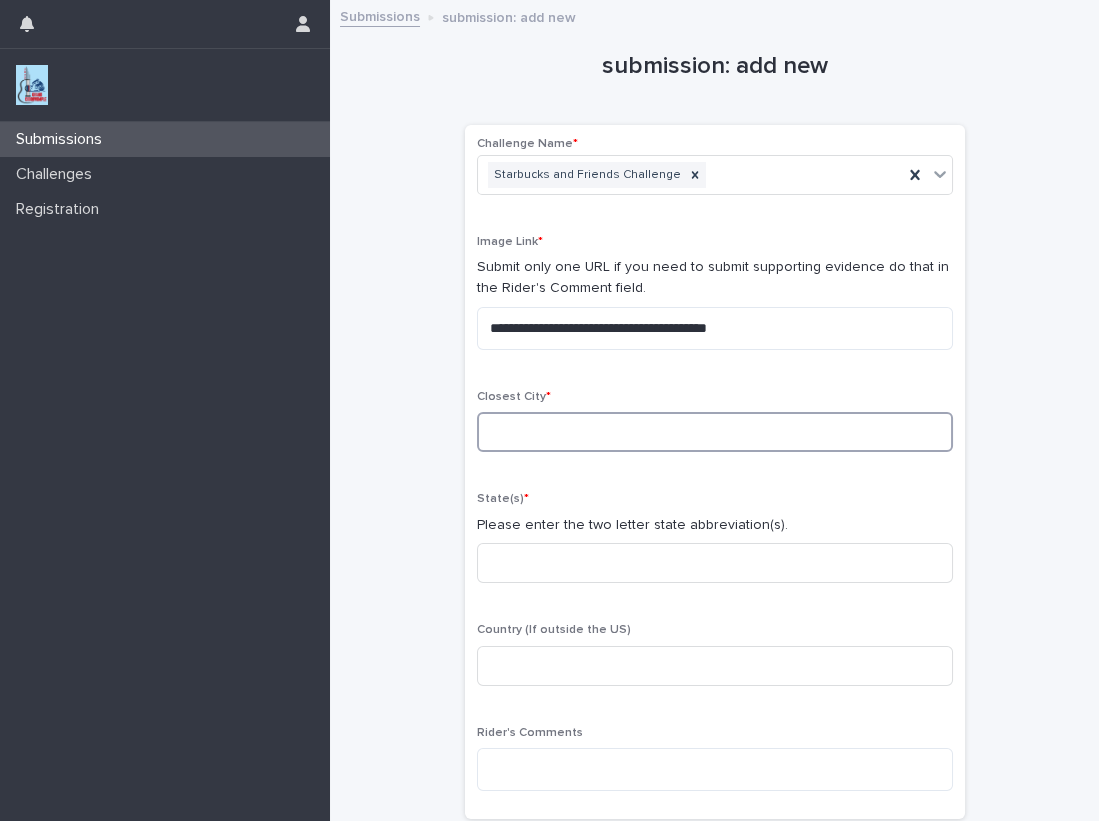 click at bounding box center (715, 432) 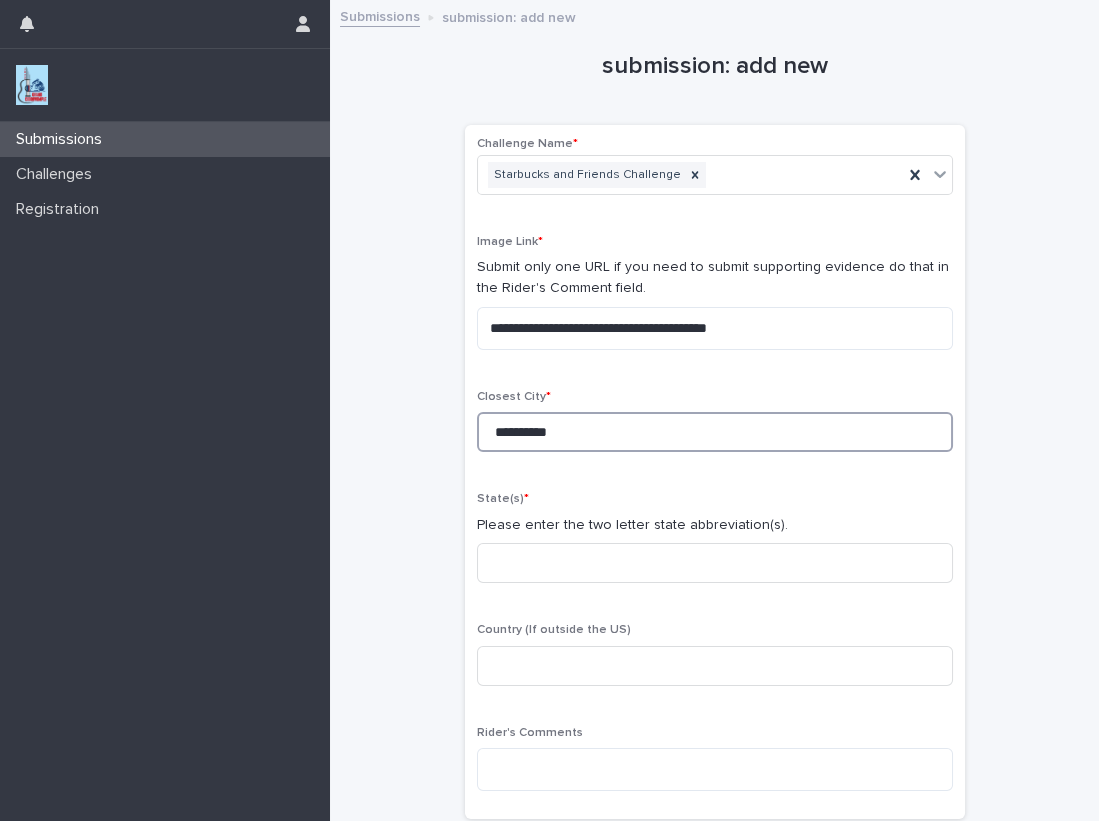 type on "**********" 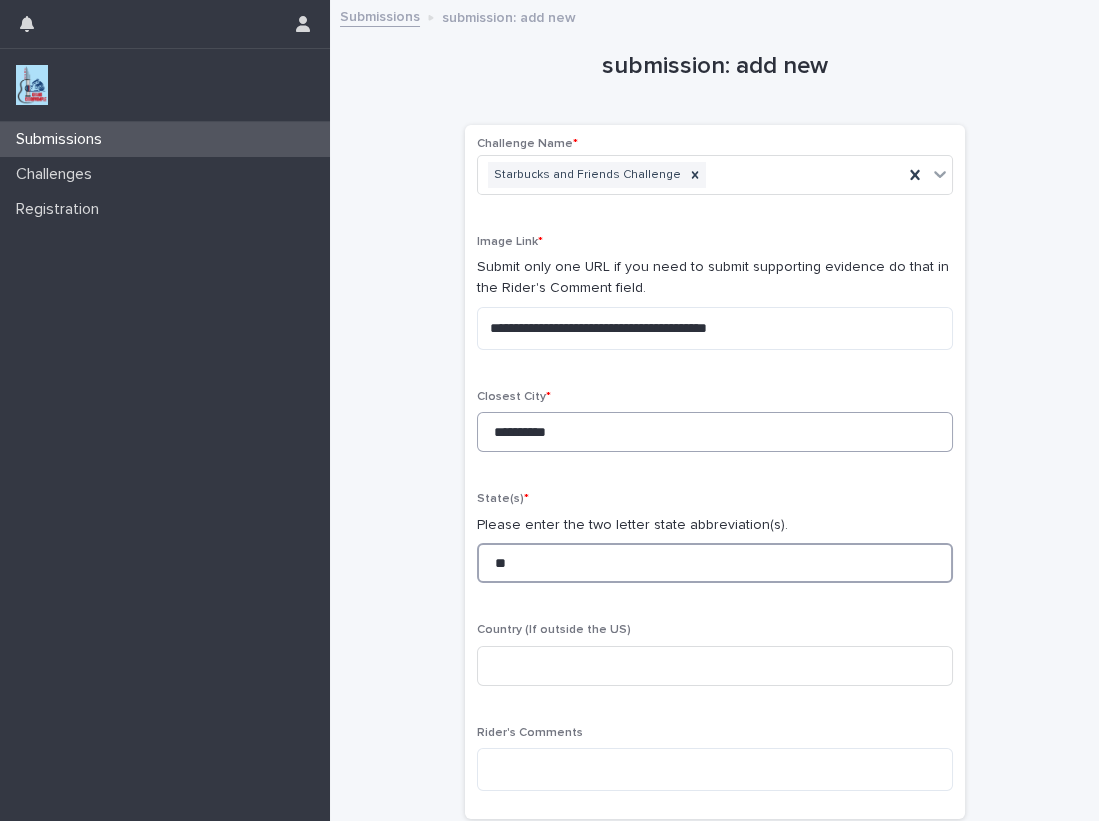 type on "**" 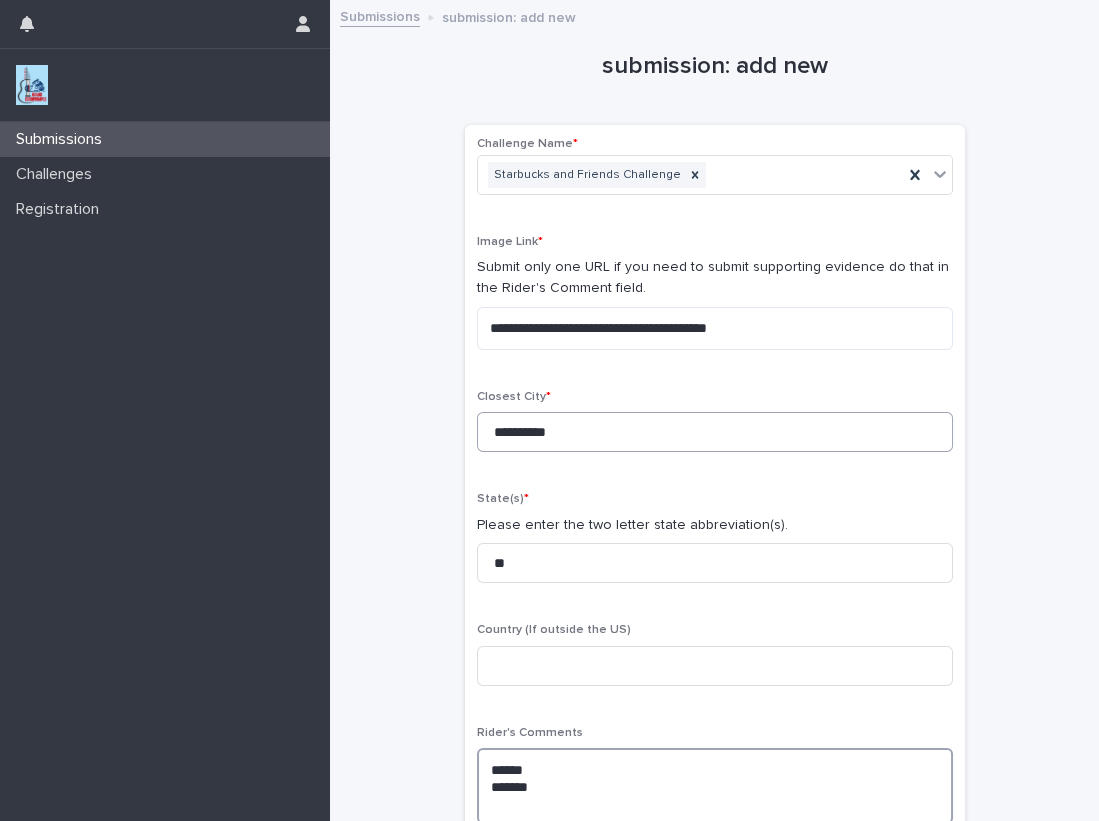 type on "[MASKED]
[MASKED]" 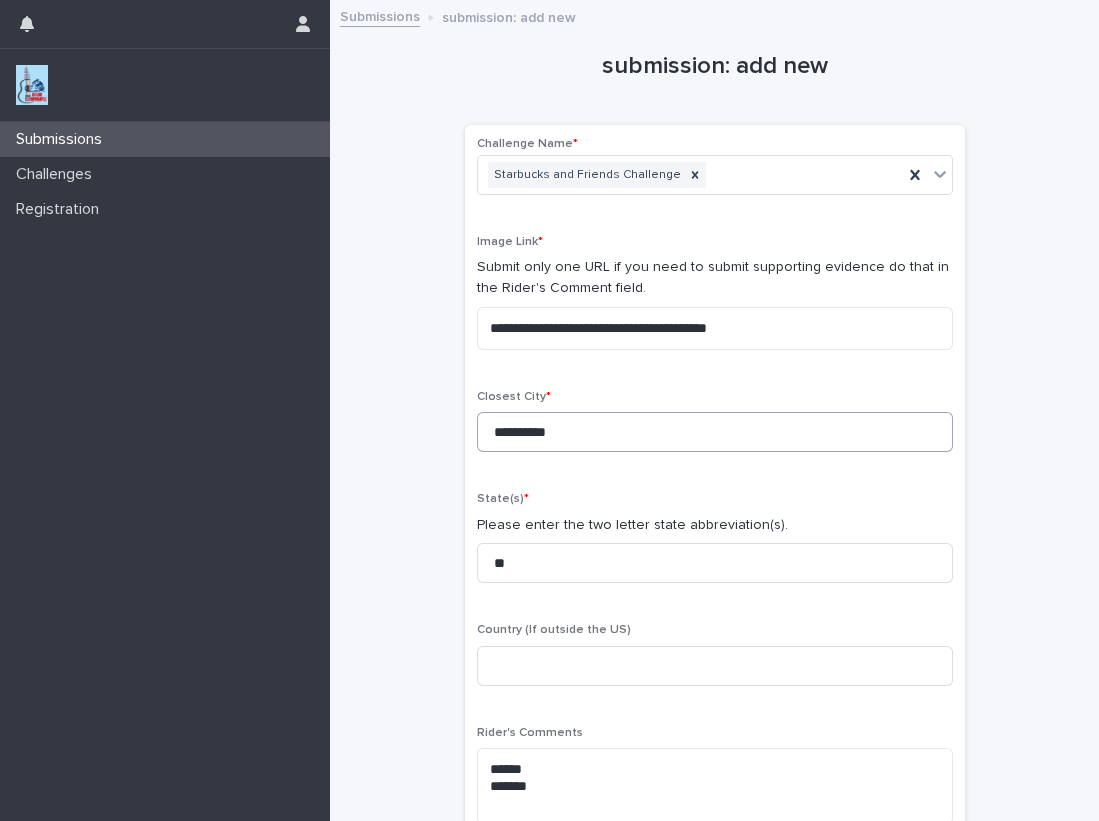scroll, scrollTop: 235, scrollLeft: 0, axis: vertical 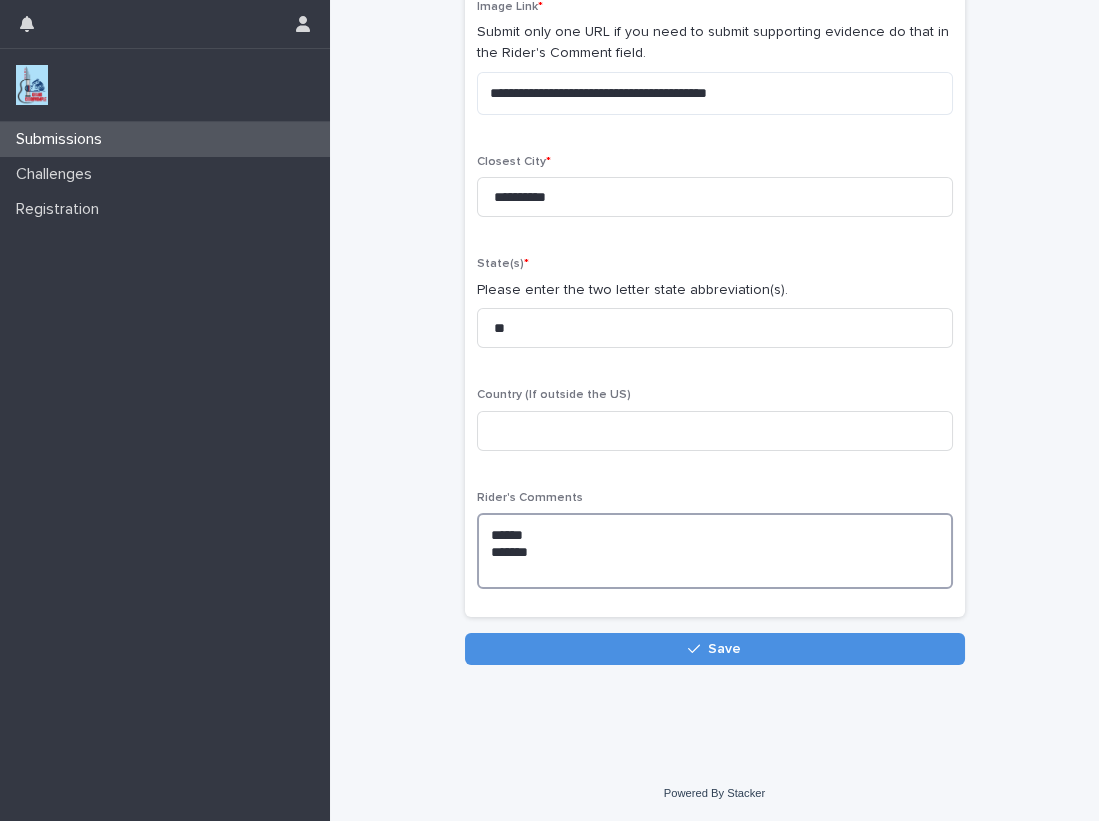 click on "[MASKED]
[MASKED]" at bounding box center [715, 551] 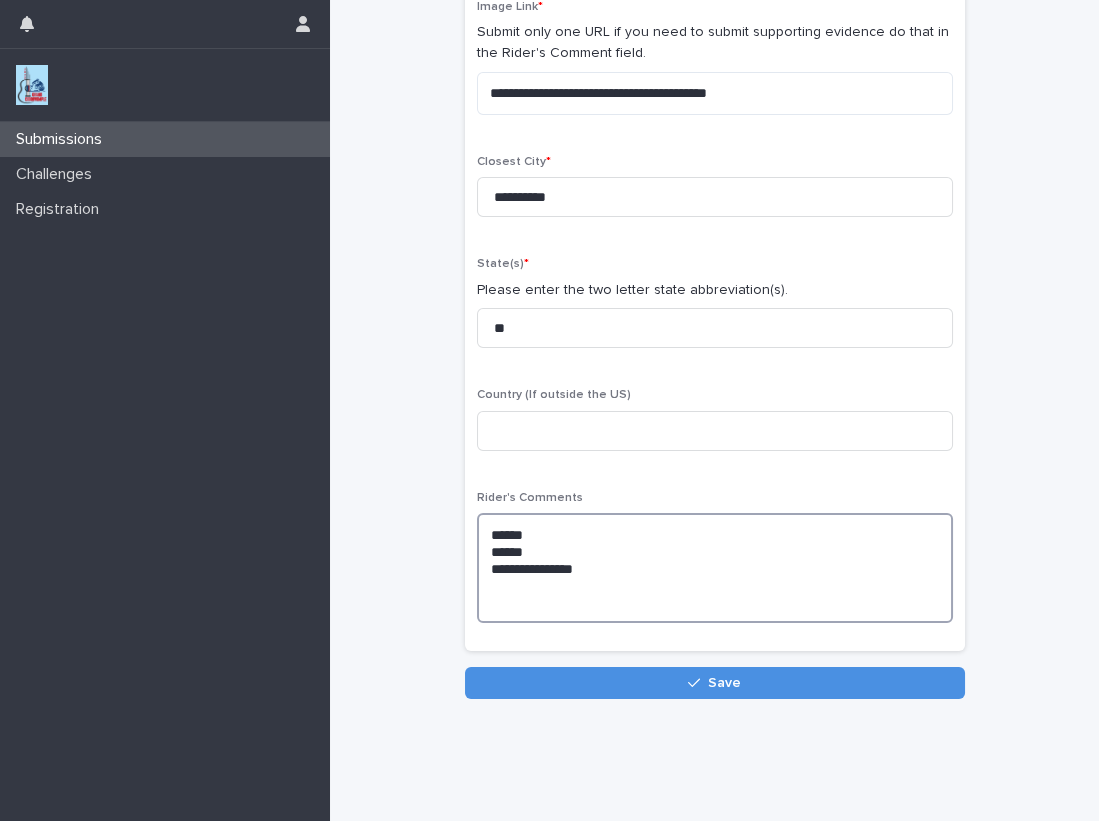 click on "[MASKED]
[MASKED]
[MASKED]" at bounding box center (715, 568) 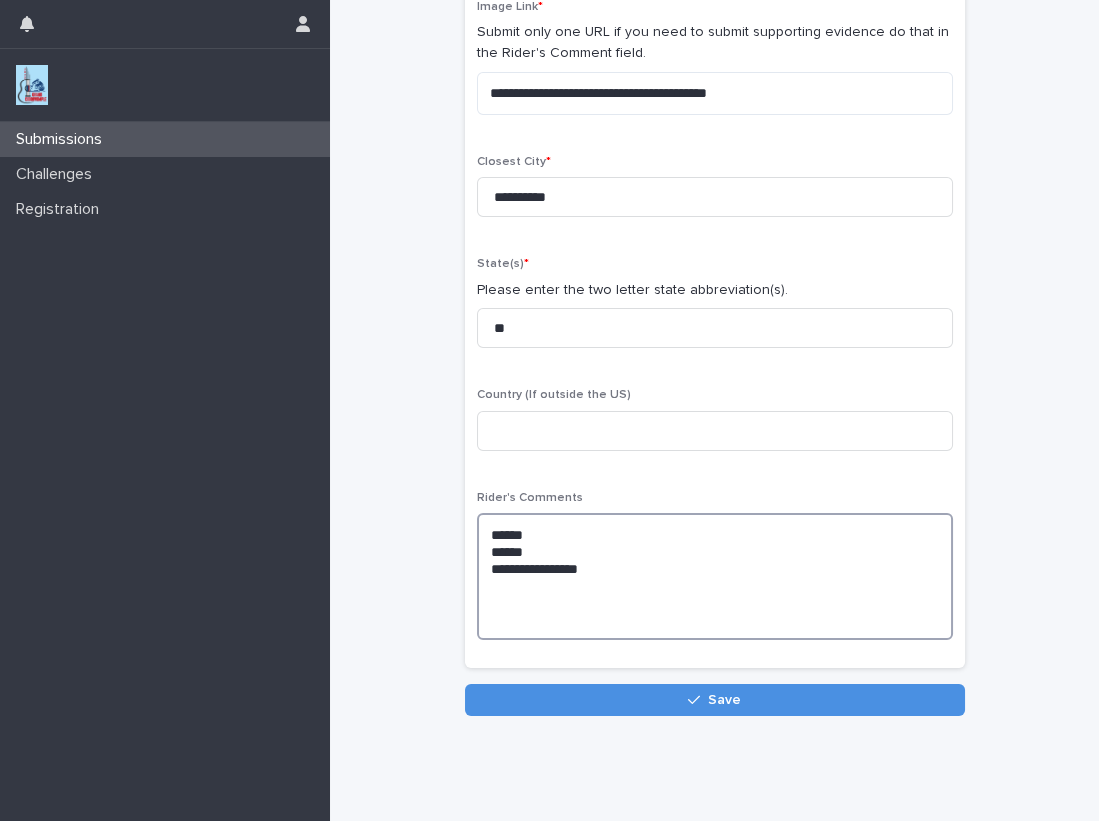 paste on "**********" 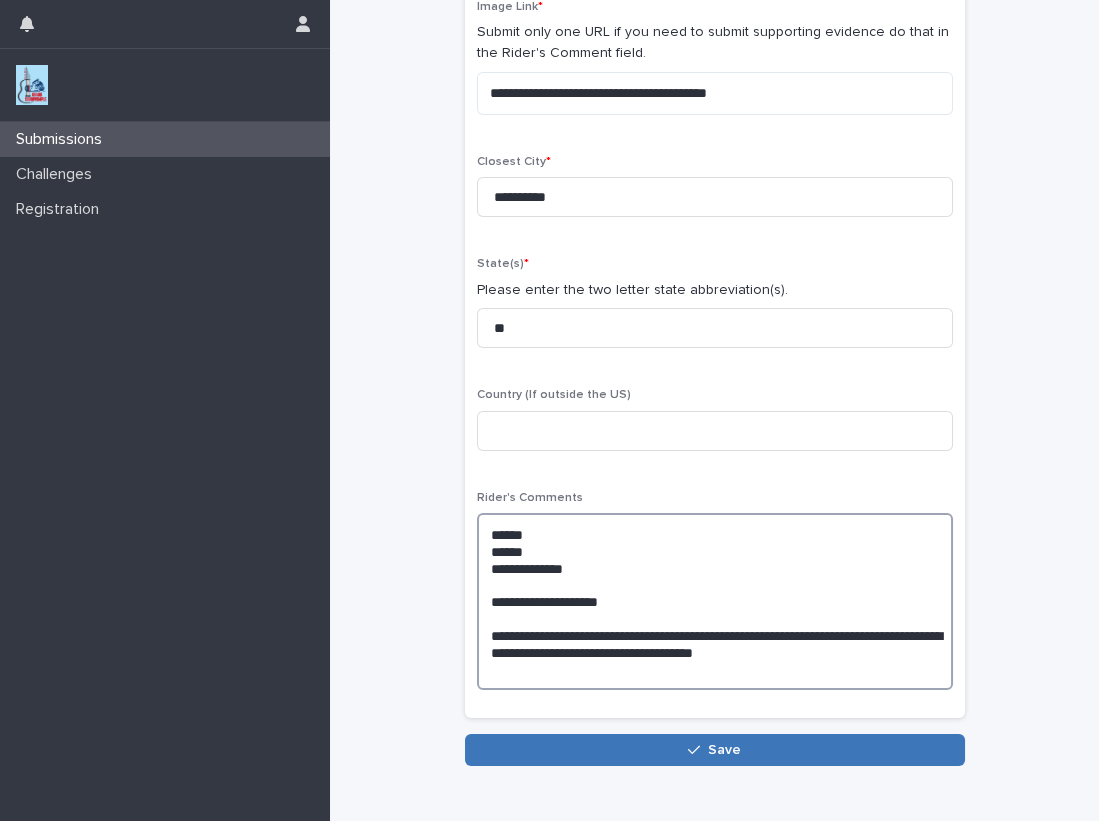 type on "[MASKED]
[MASKED]
[MASKED]
[MASKED]
[MASKED]" 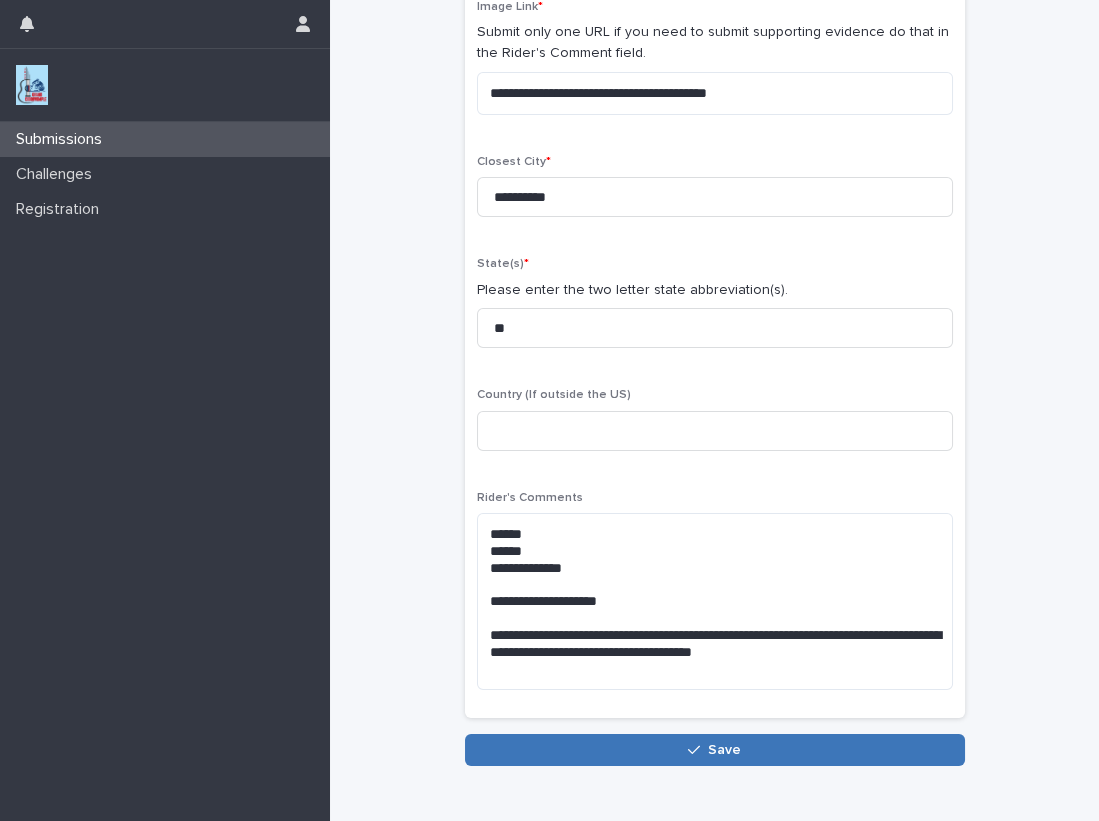 click on "Save" at bounding box center (724, 750) 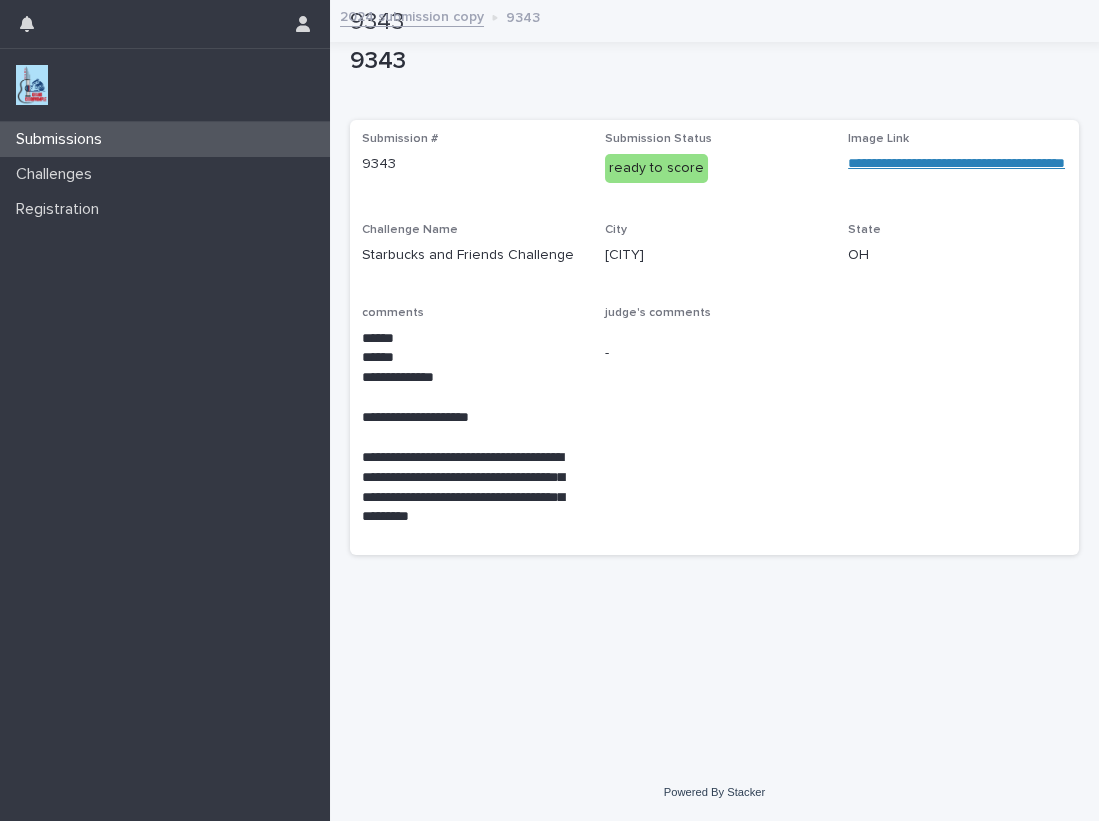 scroll, scrollTop: 0, scrollLeft: 0, axis: both 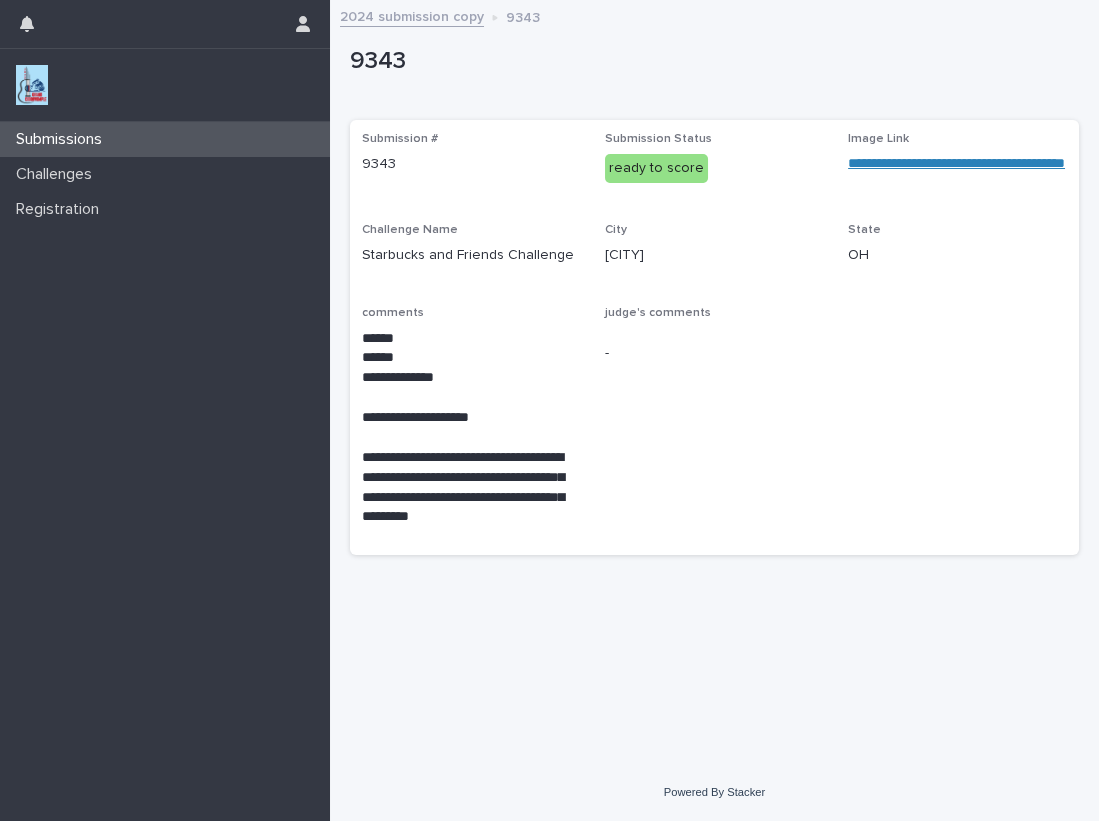 click at bounding box center (32, 85) 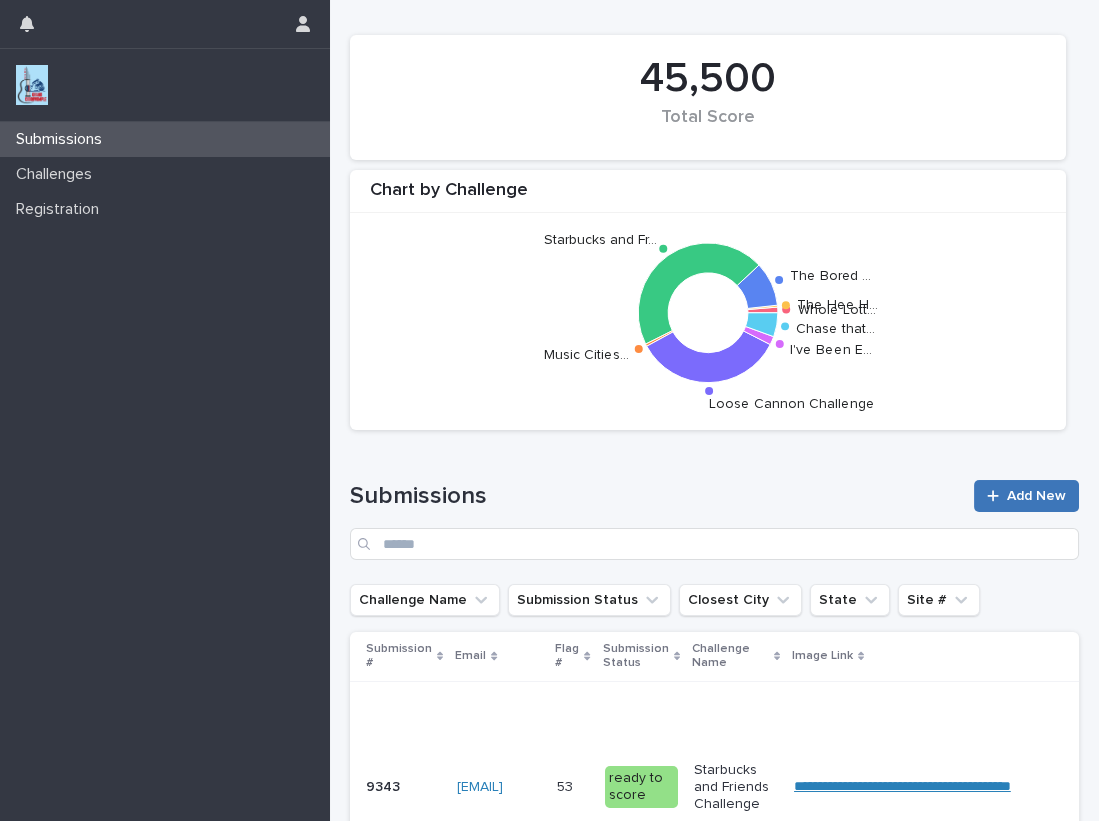 click on "Add New" at bounding box center (1026, 496) 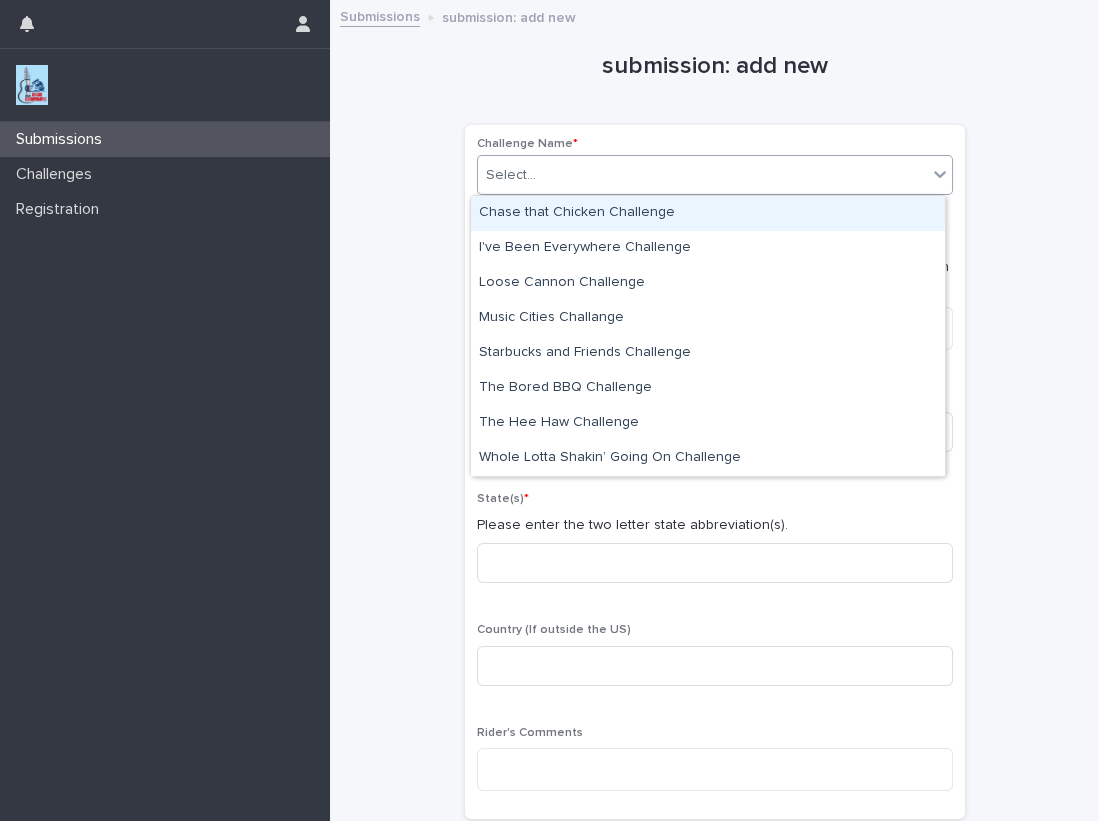 click on "Select..." at bounding box center (511, 175) 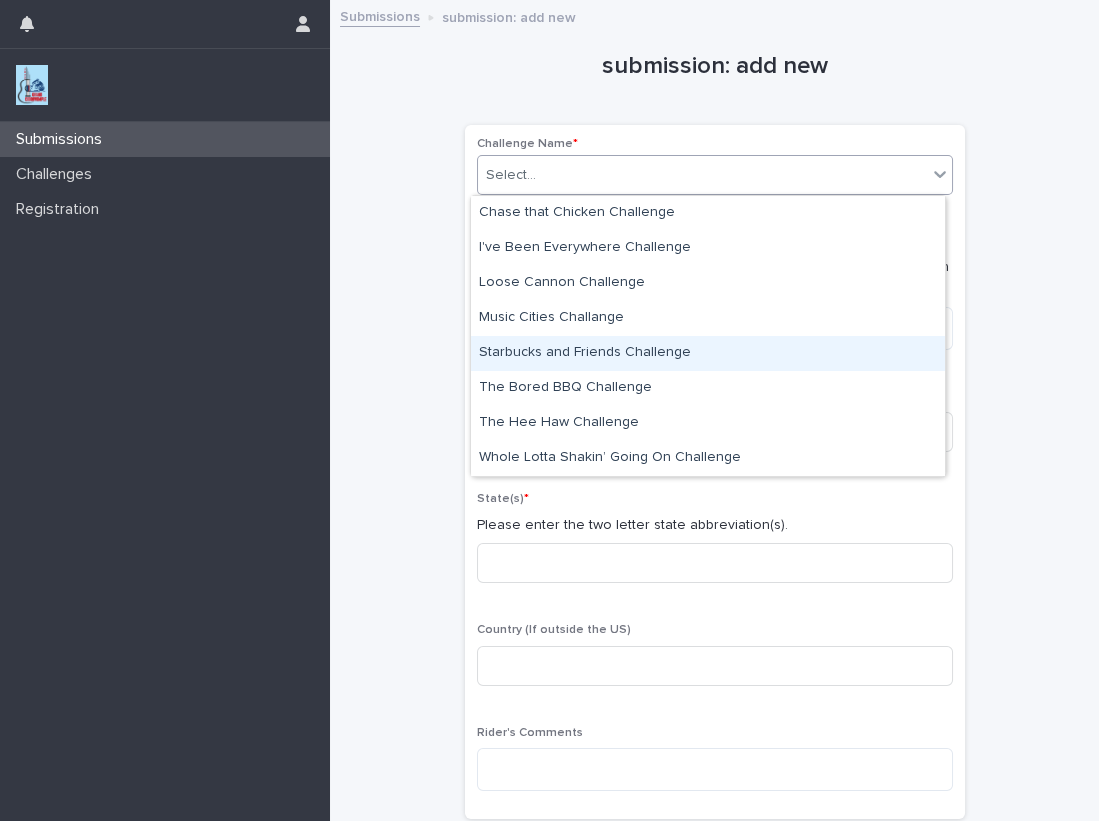 click on "Starbucks and Friends Challenge" at bounding box center [708, 353] 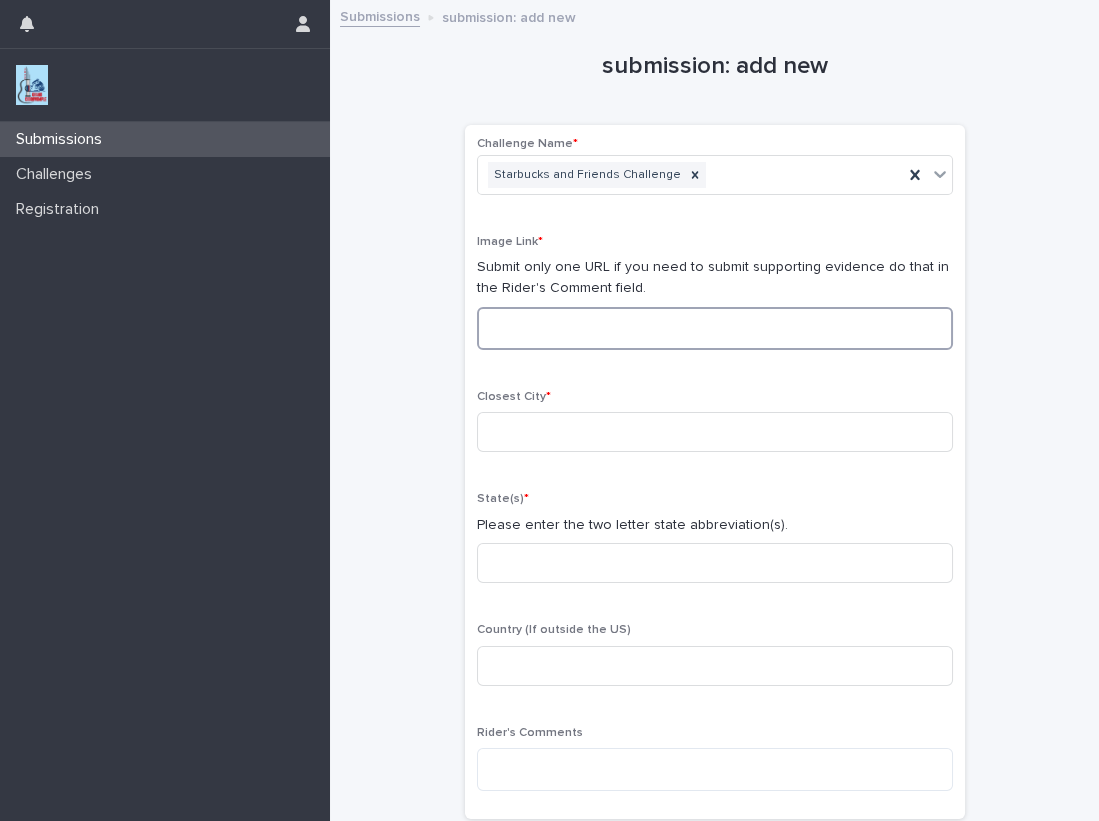 click at bounding box center (715, 328) 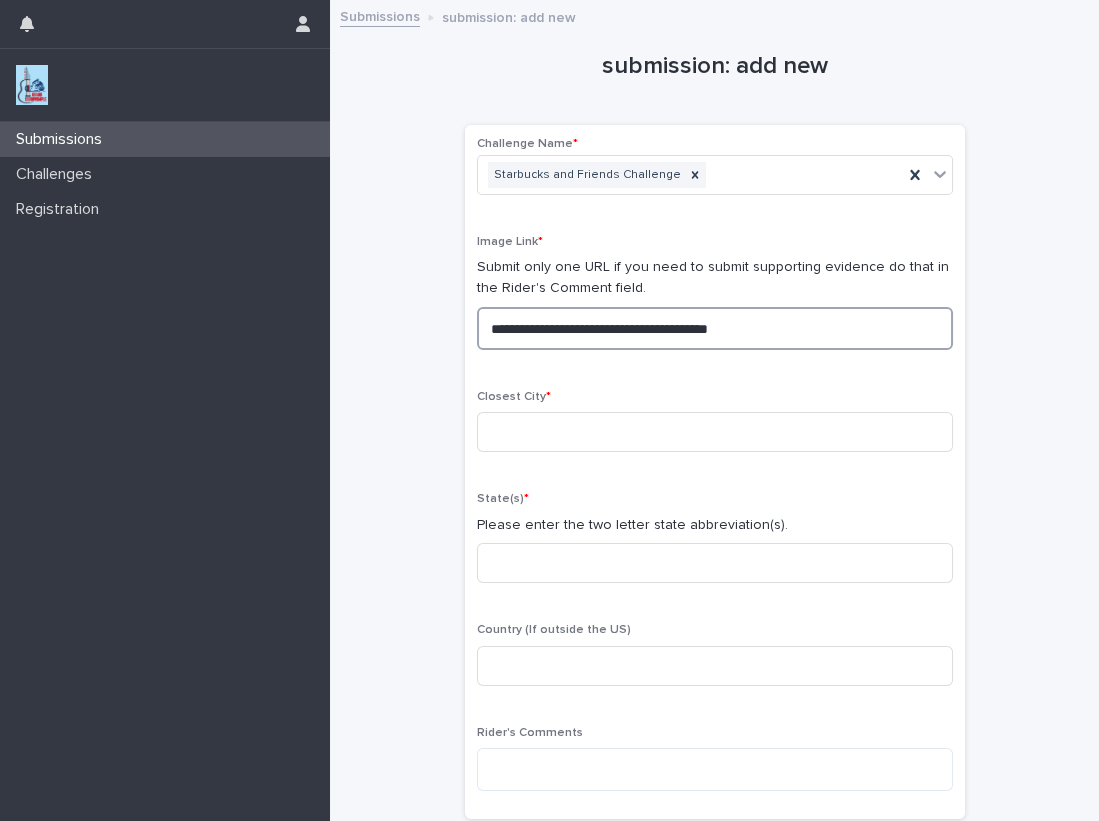drag, startPoint x: 736, startPoint y: 331, endPoint x: 254, endPoint y: 299, distance: 483.06107 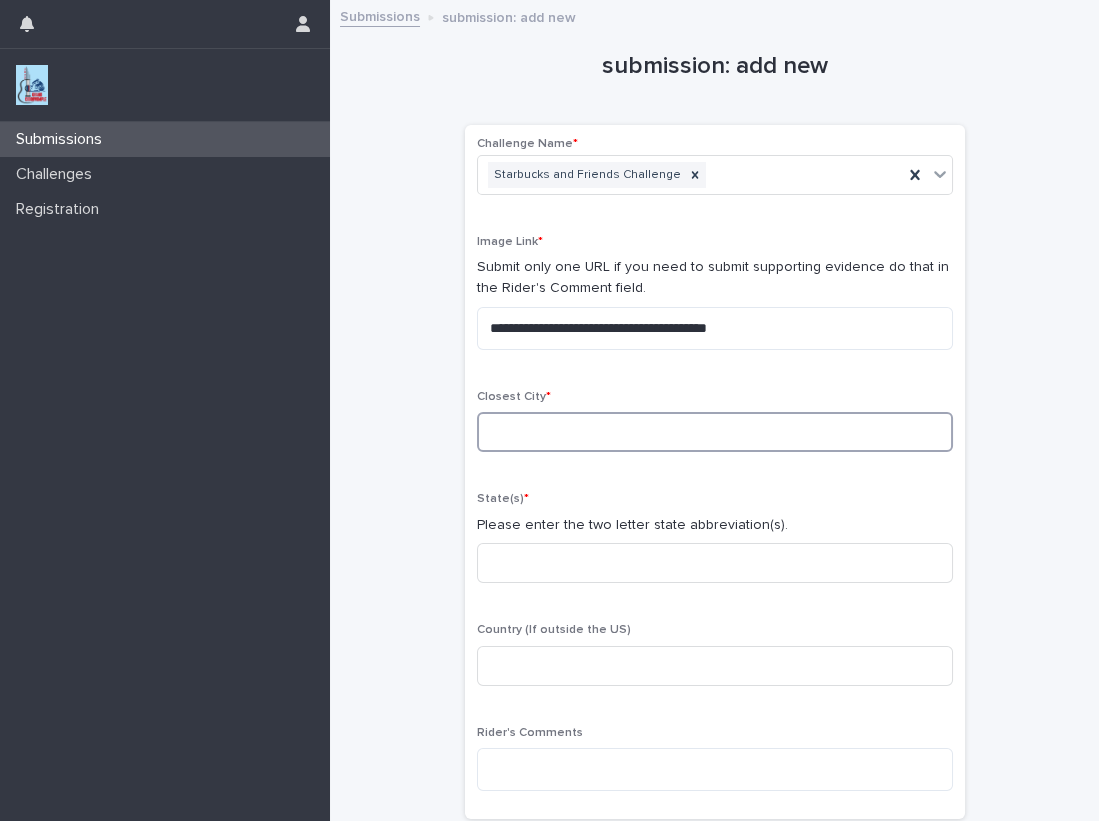 click at bounding box center (715, 432) 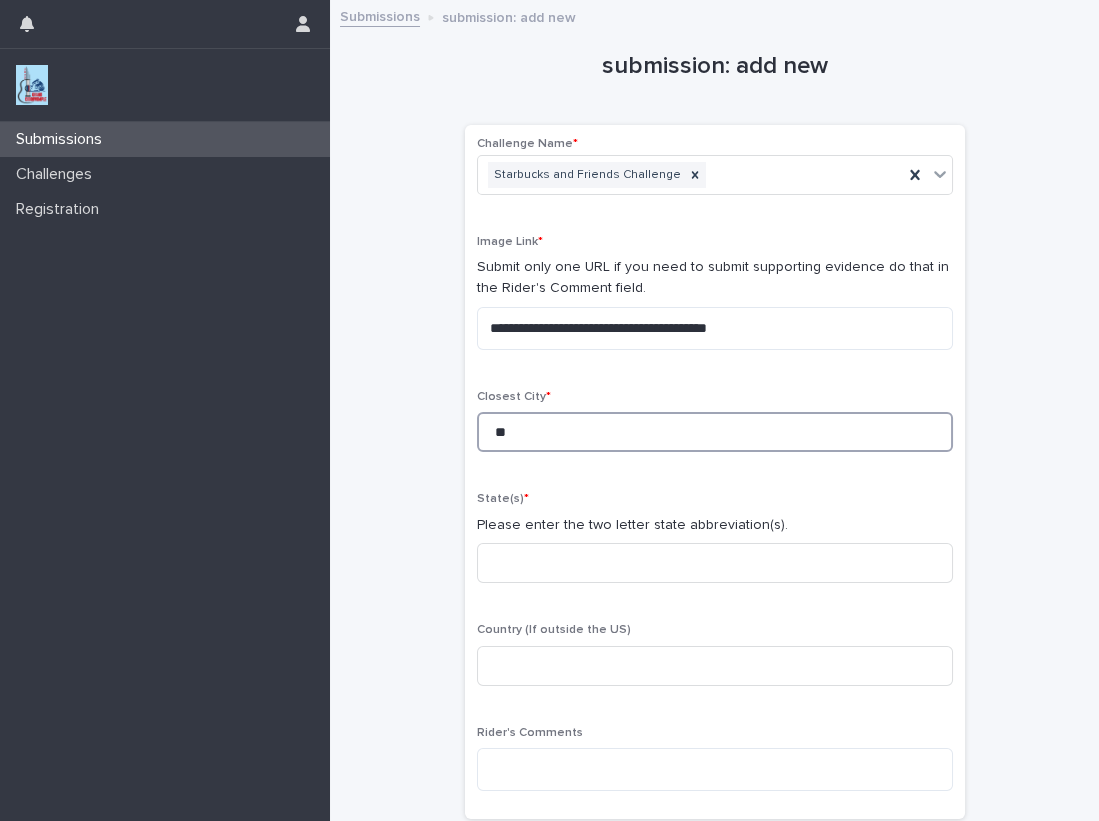 type on "*" 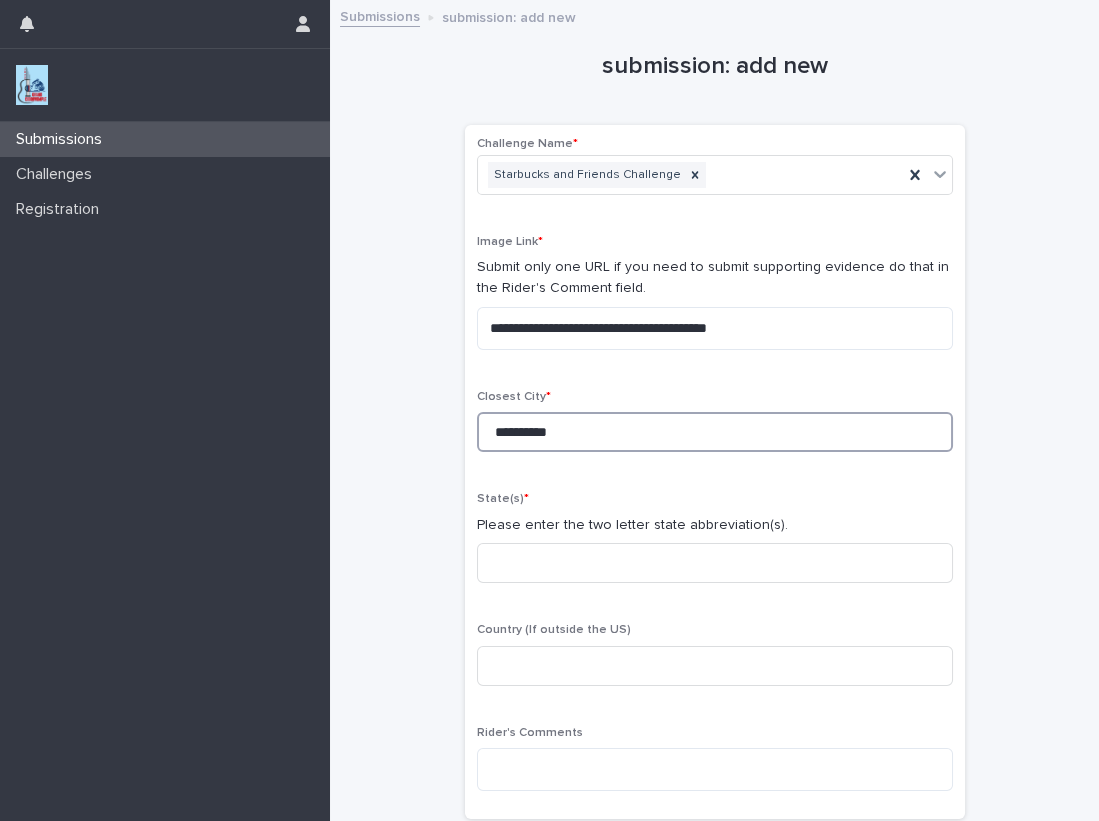 type on "**********" 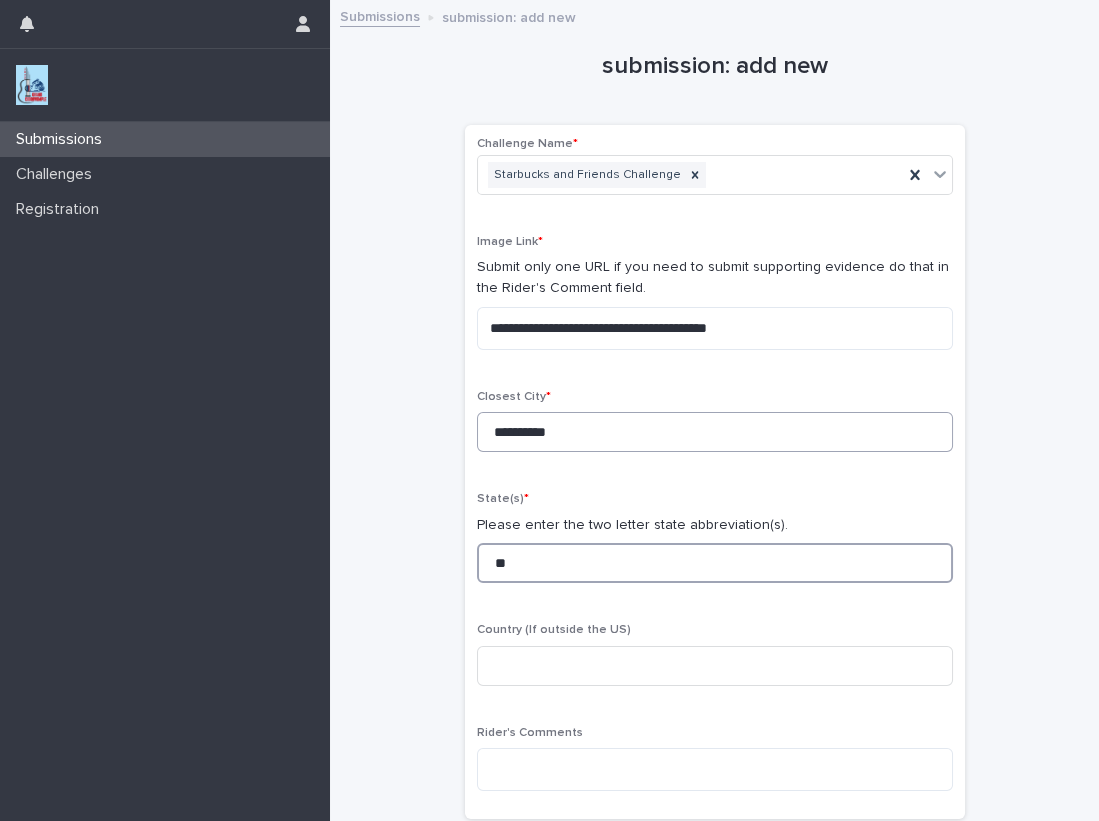 type on "**" 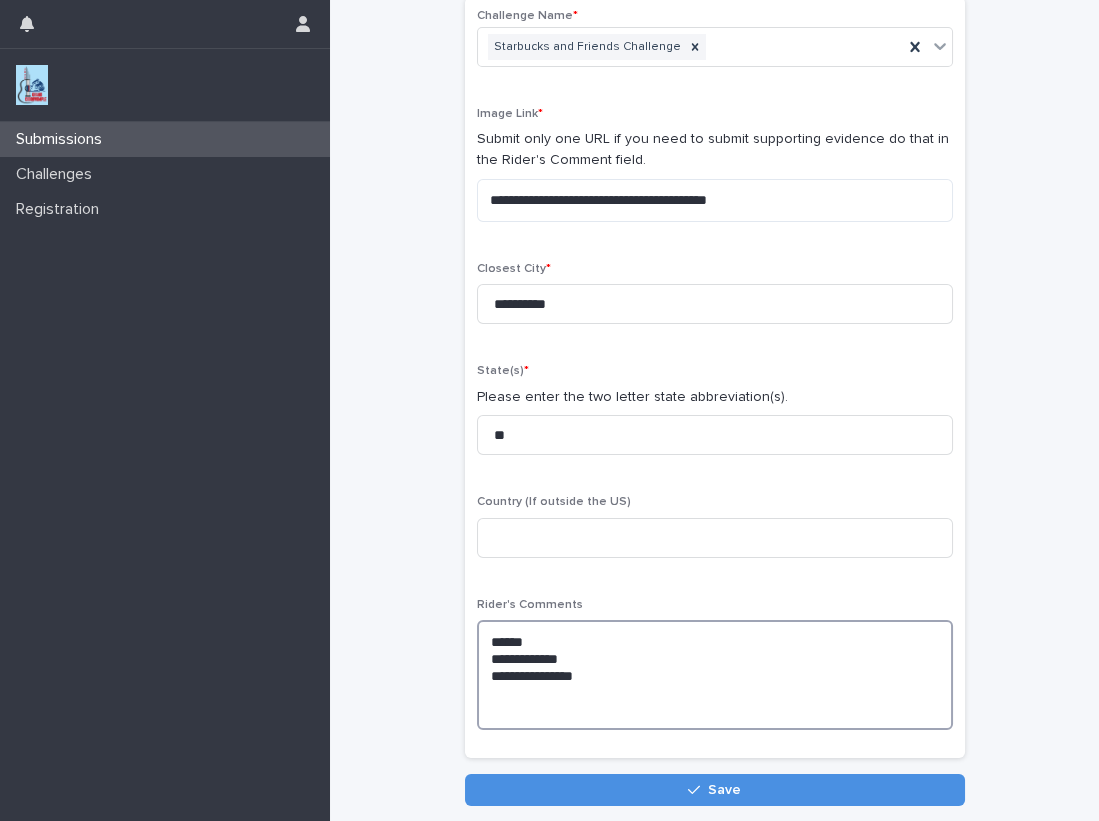 scroll, scrollTop: 121, scrollLeft: 0, axis: vertical 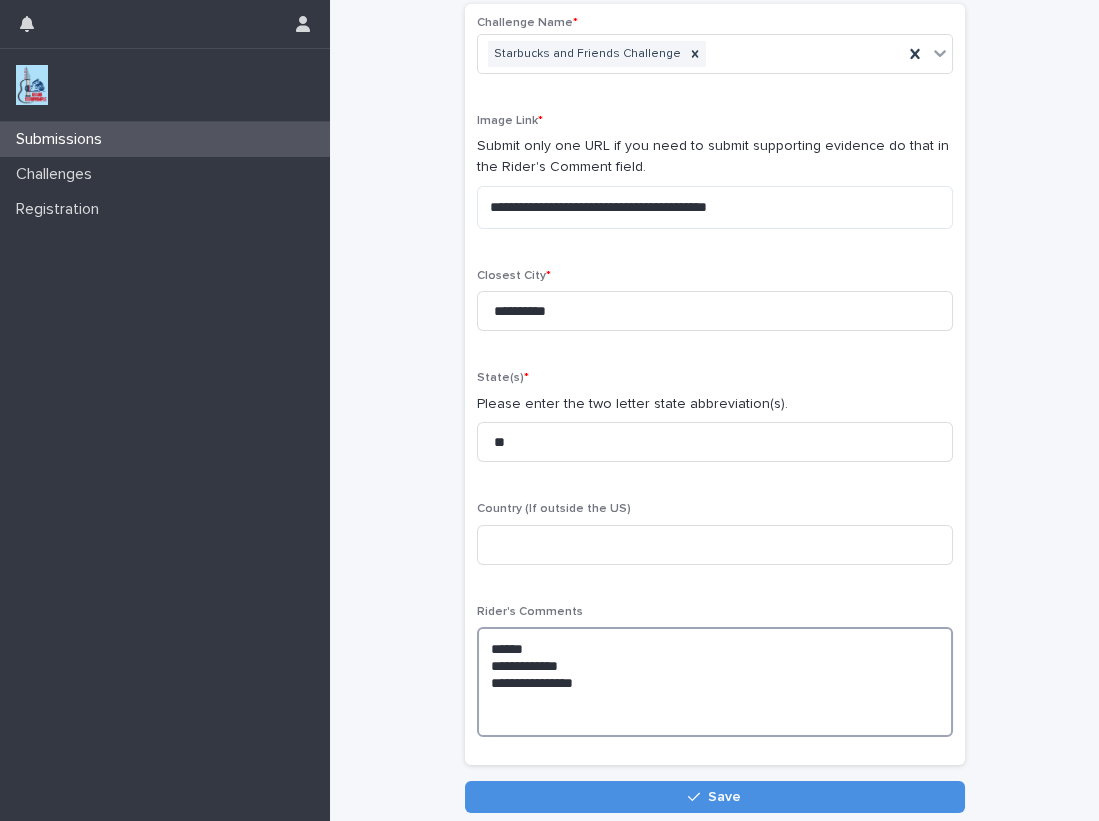 click on "[MASKED]
[MASKED]
[MASKED]" at bounding box center [715, 682] 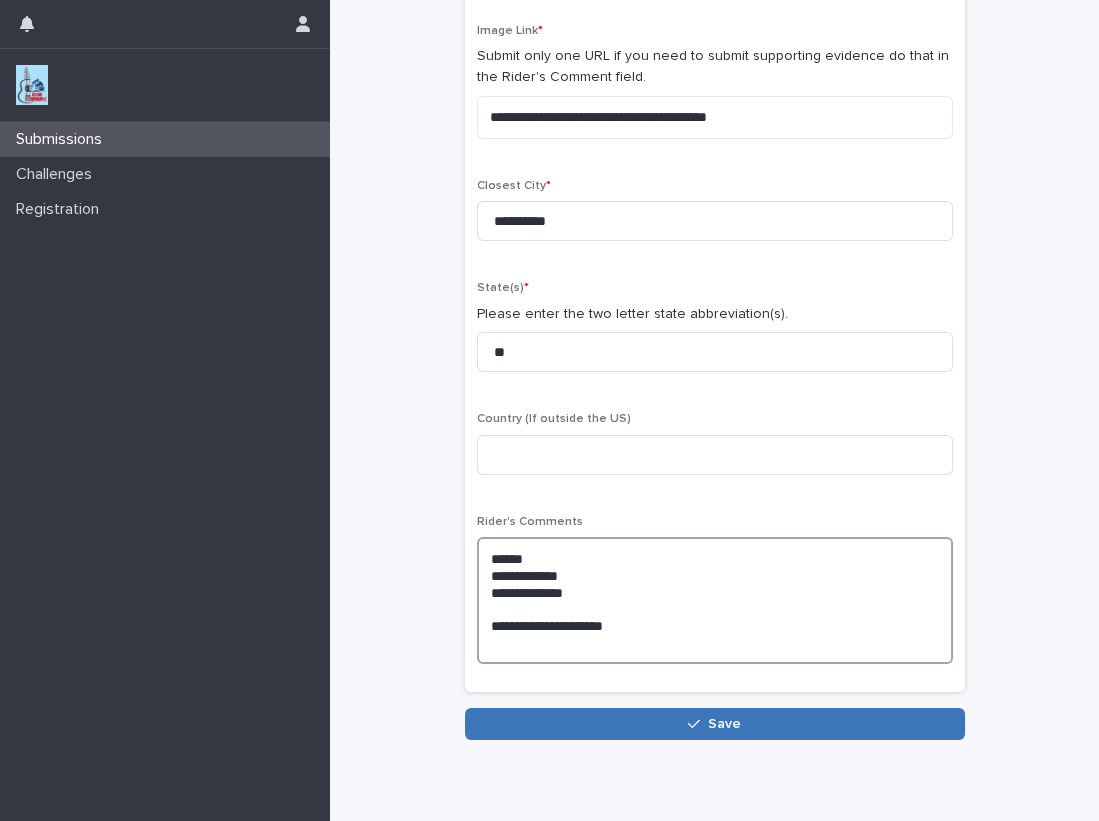 scroll, scrollTop: 212, scrollLeft: 0, axis: vertical 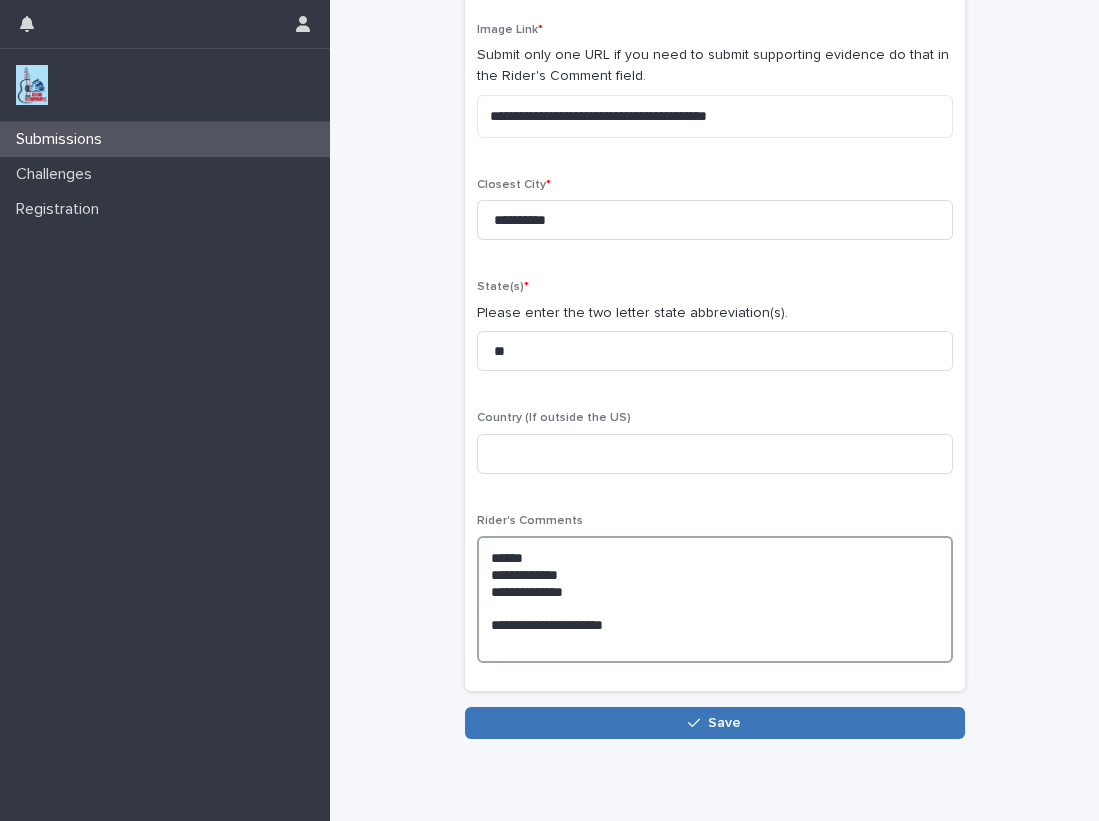 type on "[MASKED]
[MASKED]
[MASKED]
[MASKED]" 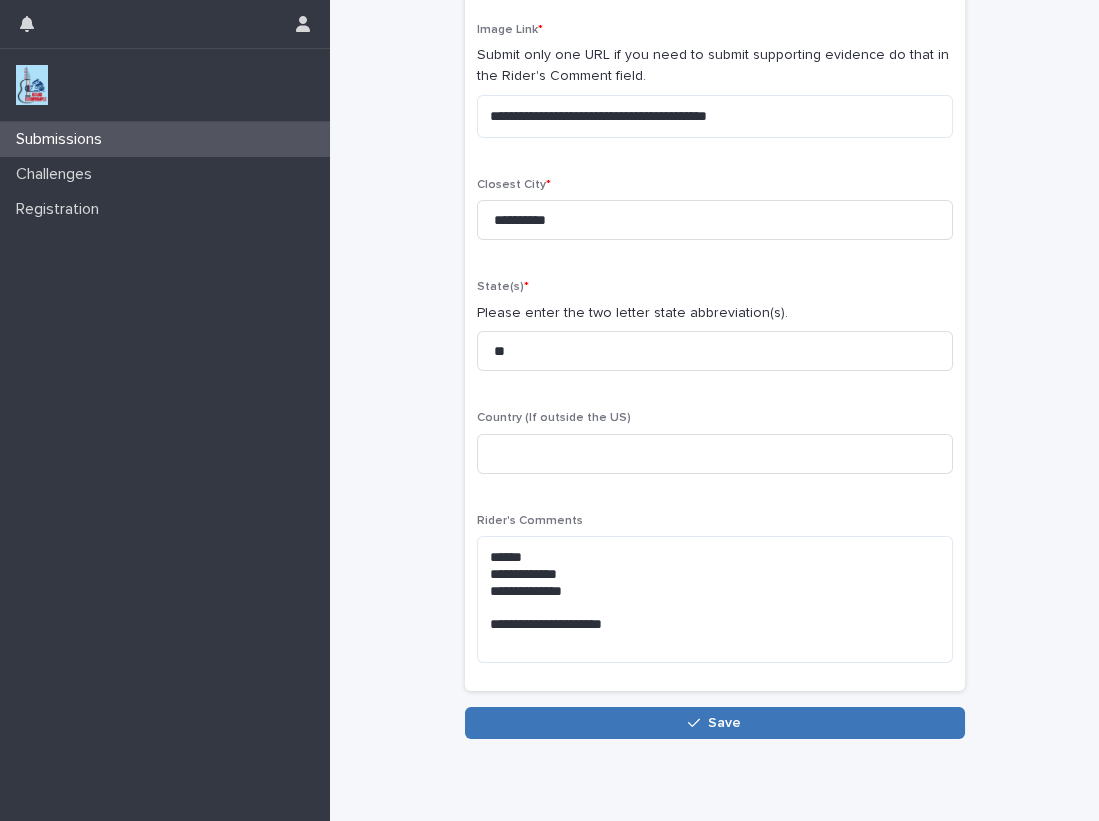 click on "Save" at bounding box center [724, 723] 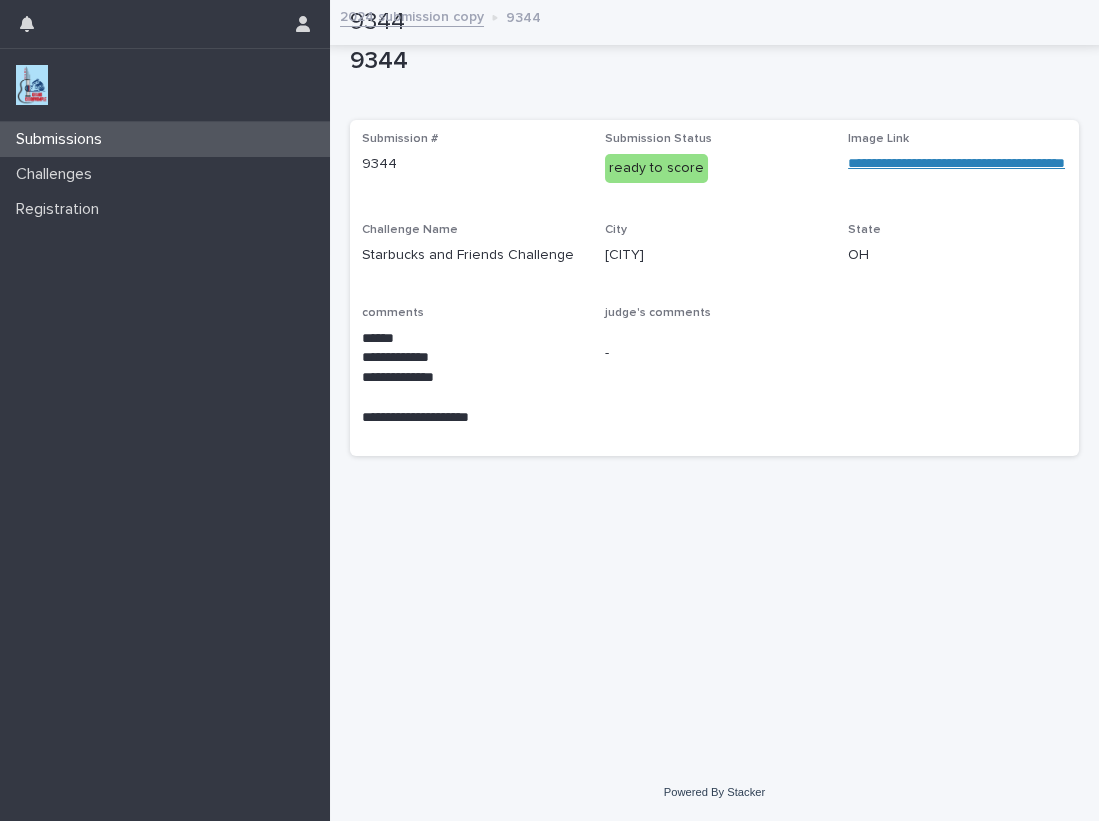 scroll, scrollTop: 0, scrollLeft: 0, axis: both 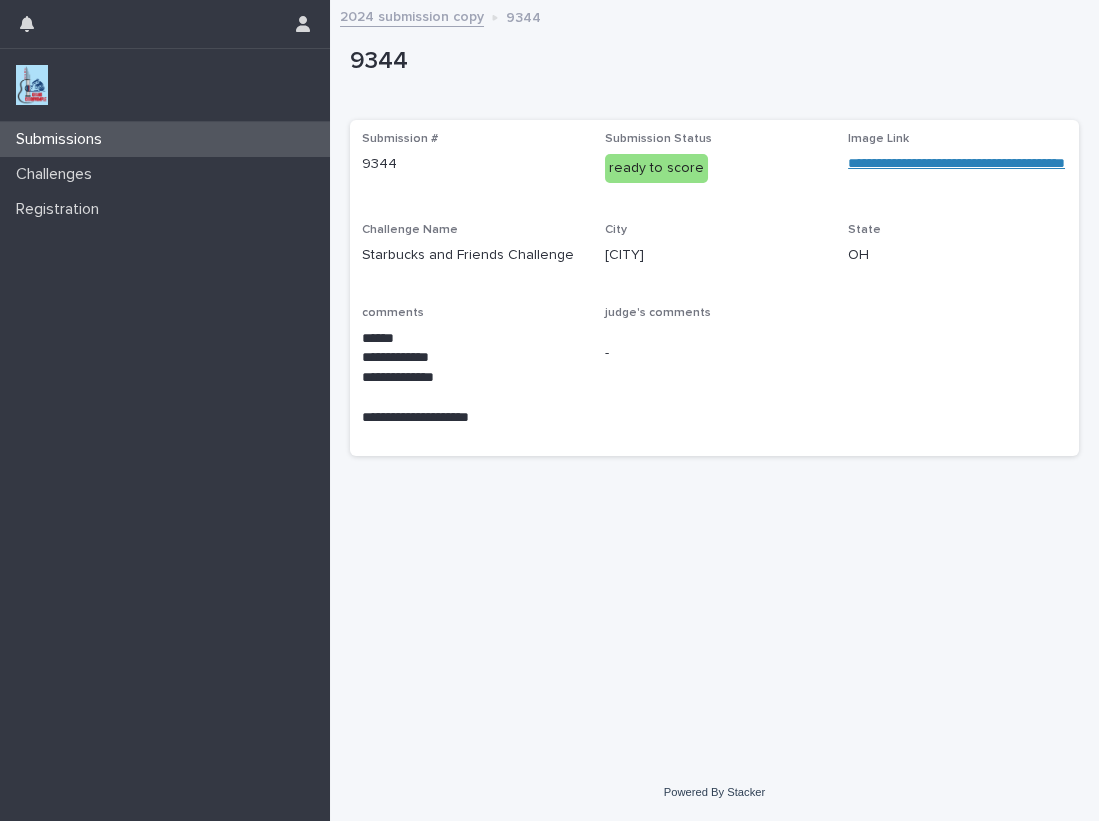 click at bounding box center (32, 85) 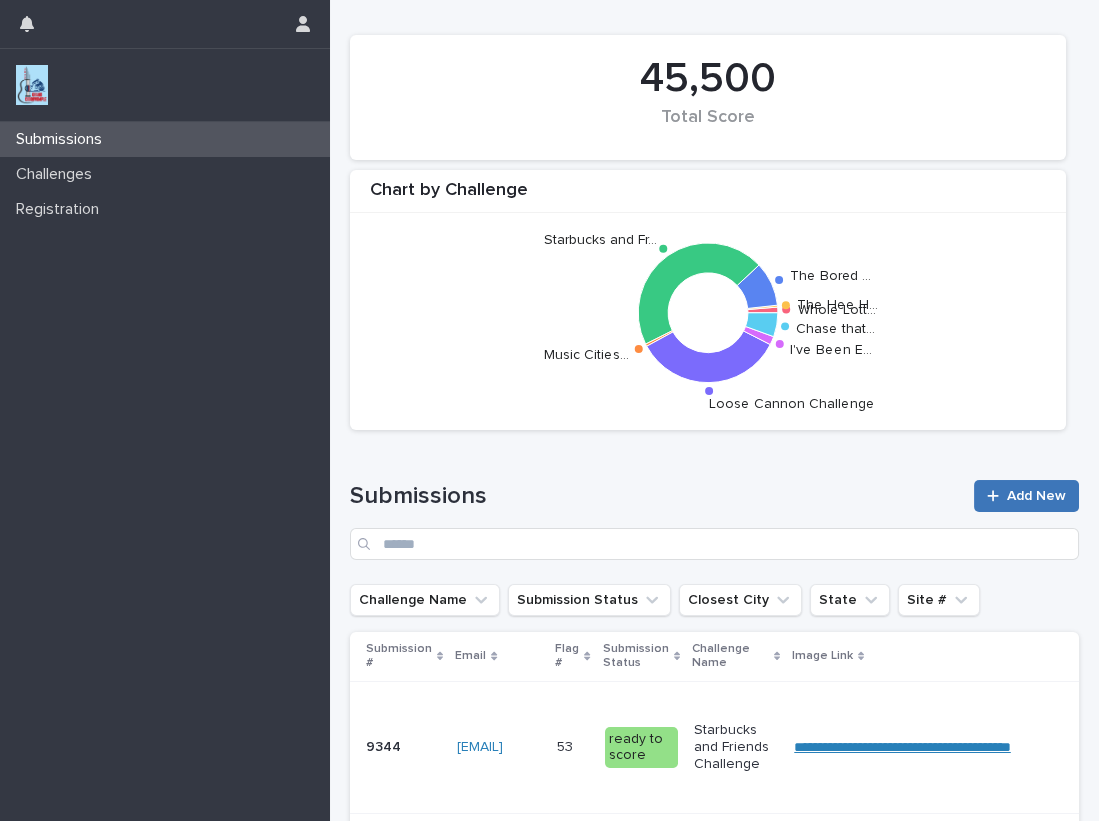click on "Add New" at bounding box center (1036, 496) 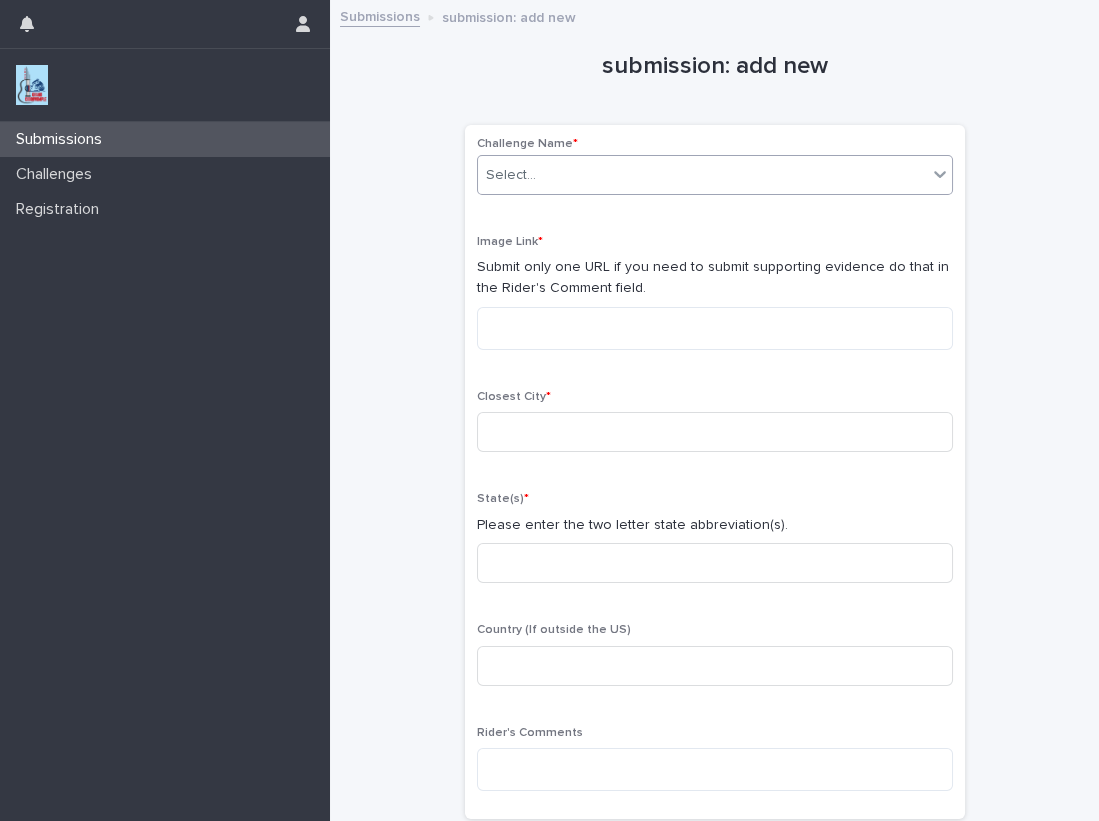 click on "Select..." at bounding box center (702, 175) 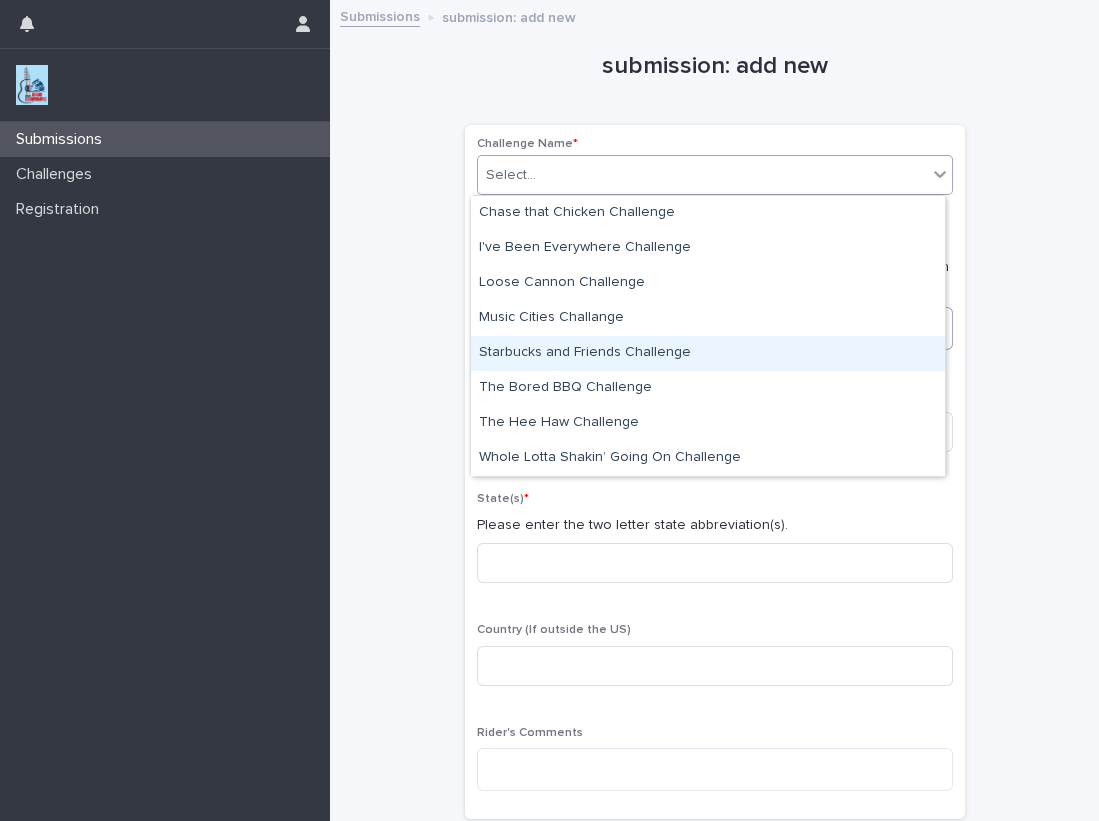 click on "Starbucks and Friends Challenge" at bounding box center (708, 353) 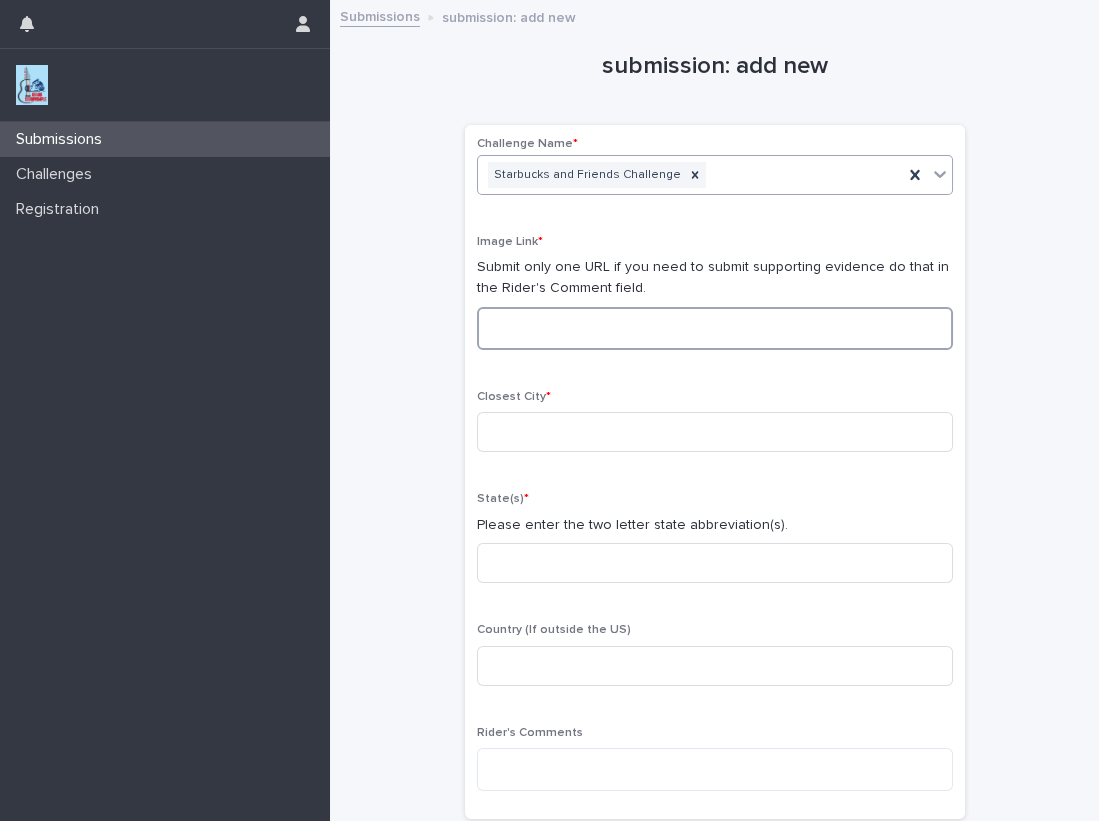 click at bounding box center (715, 328) 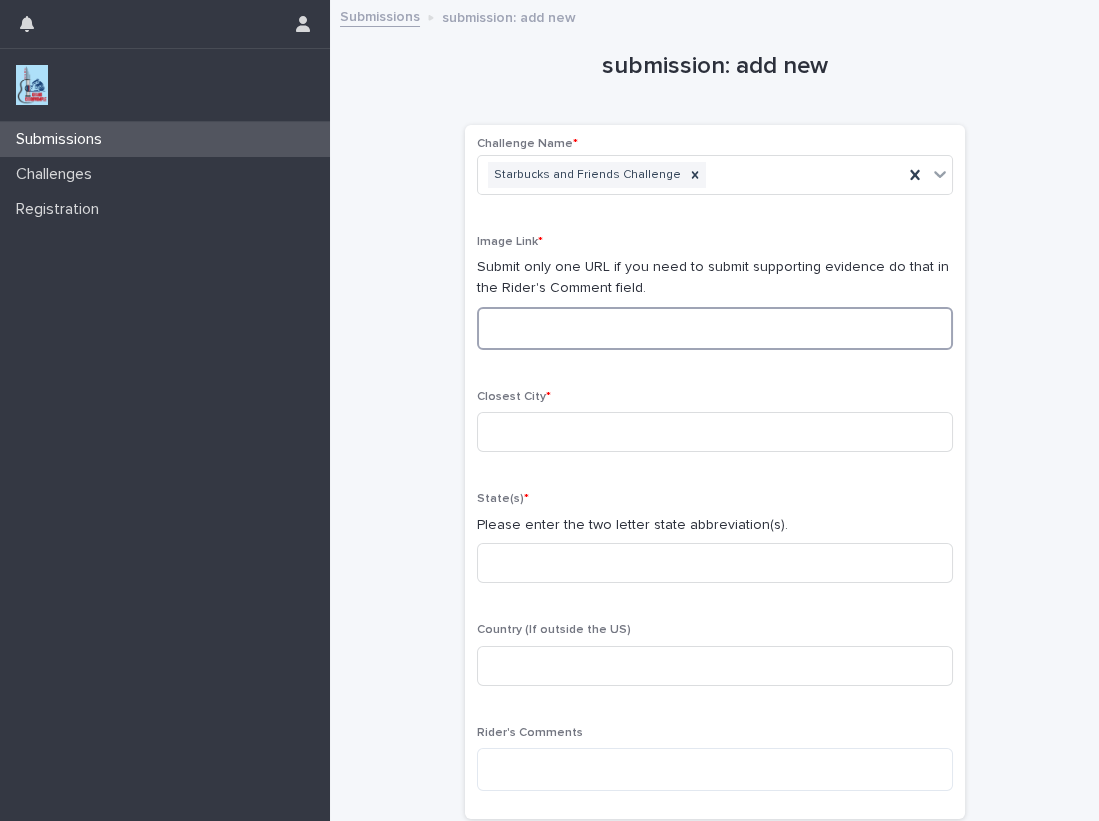 paste on "**********" 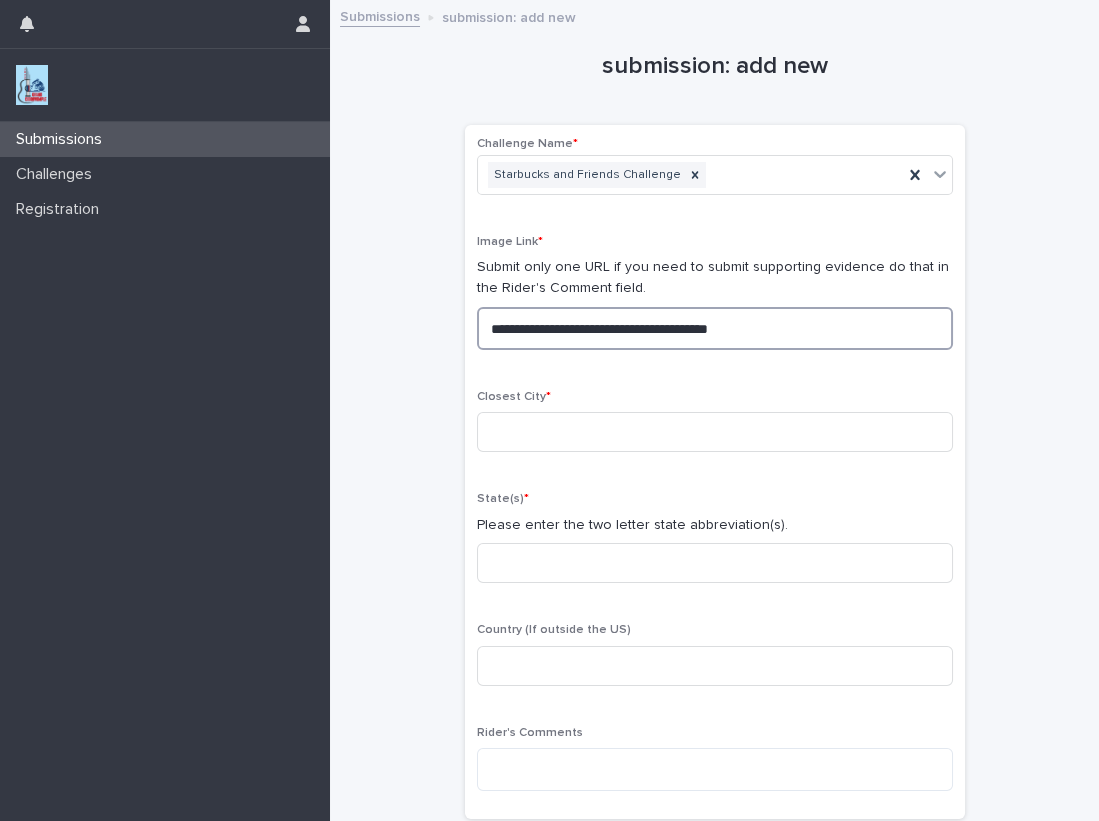 drag, startPoint x: 819, startPoint y: 321, endPoint x: 194, endPoint y: 270, distance: 627.07733 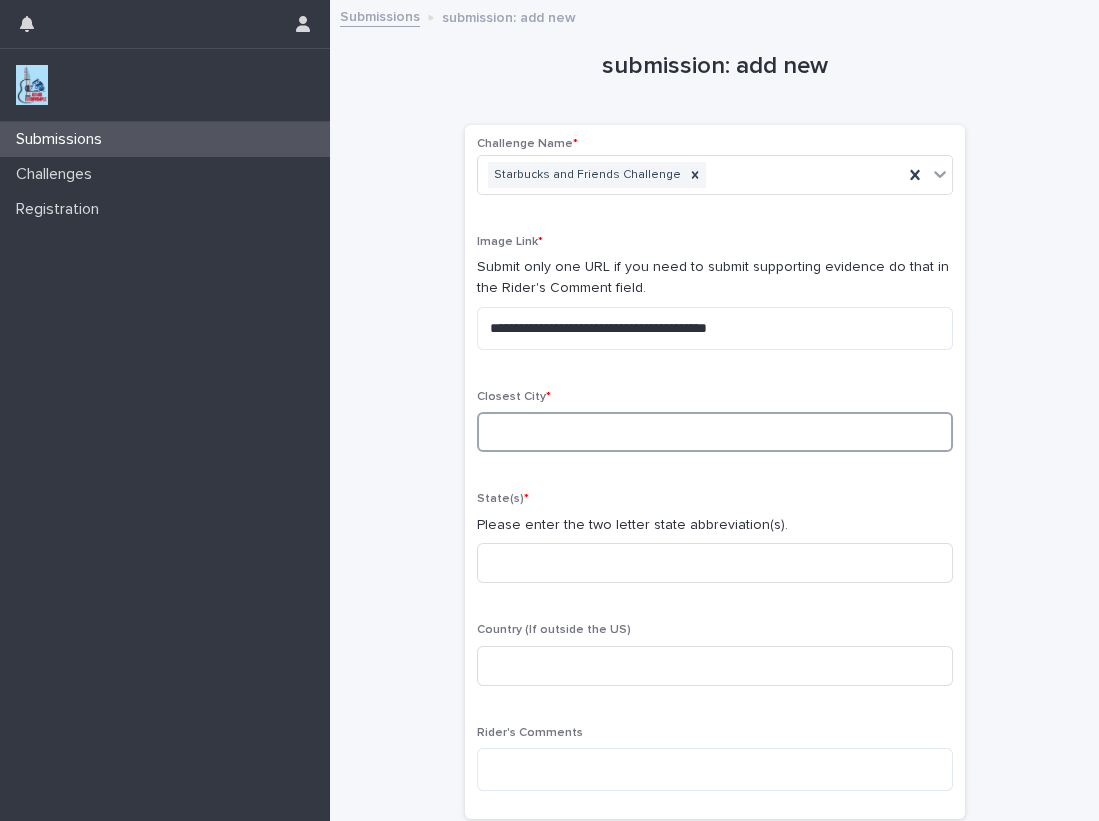 click at bounding box center (715, 432) 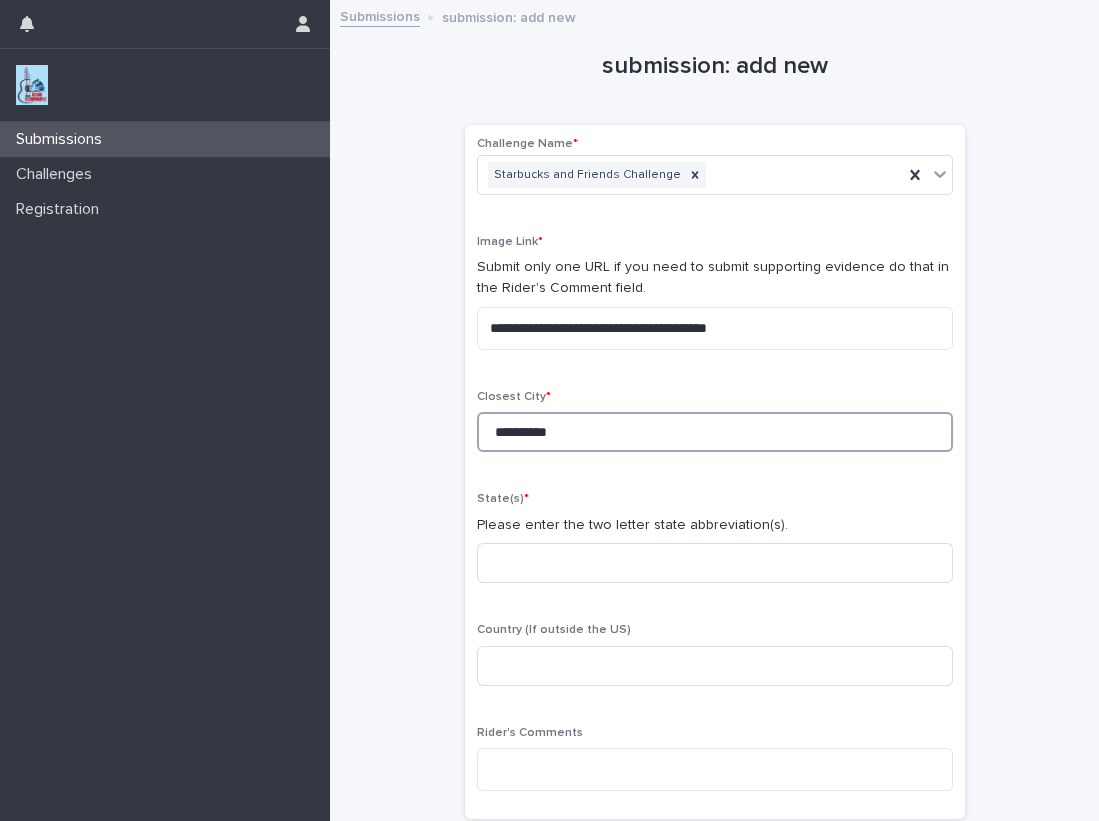 type on "**********" 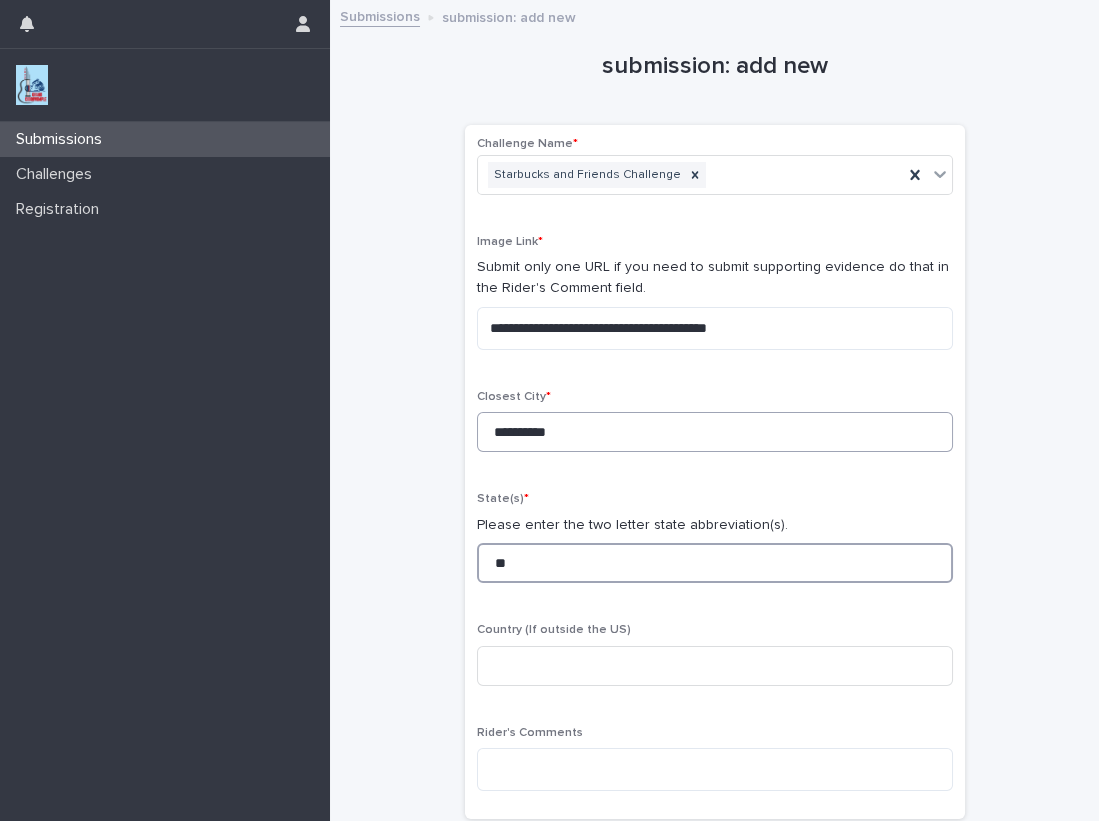 type on "**" 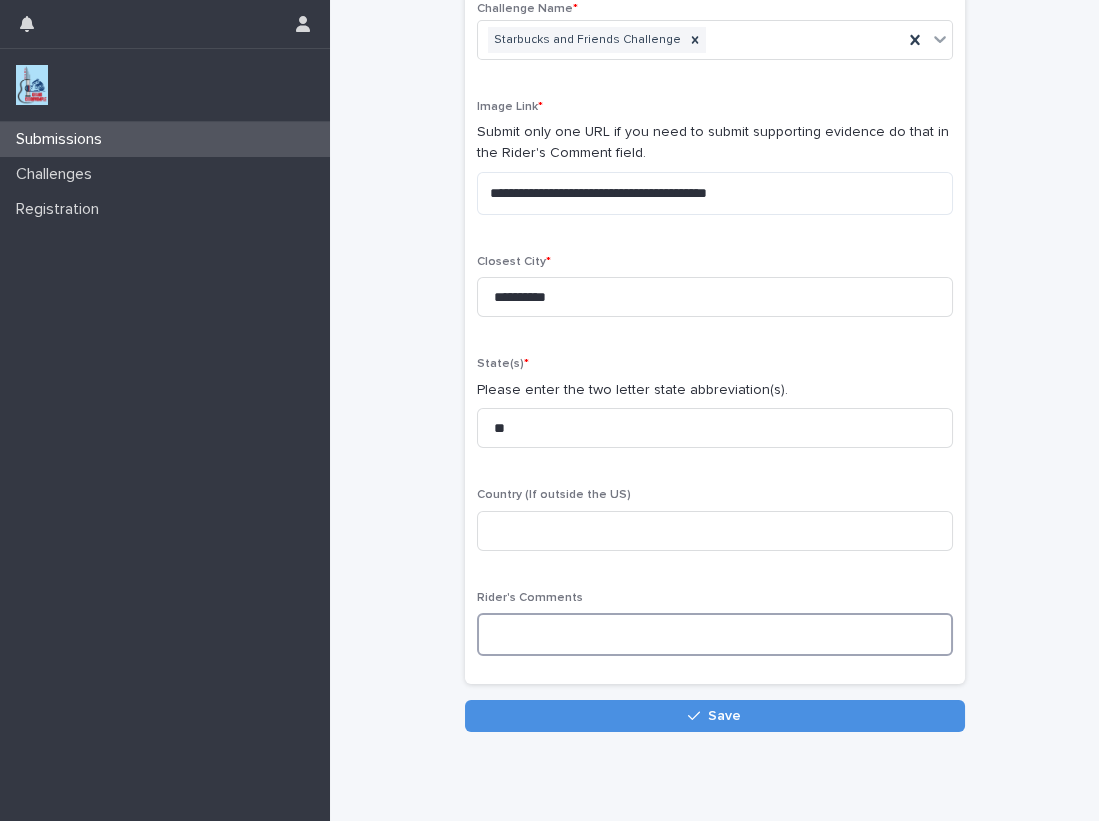 scroll, scrollTop: 151, scrollLeft: 0, axis: vertical 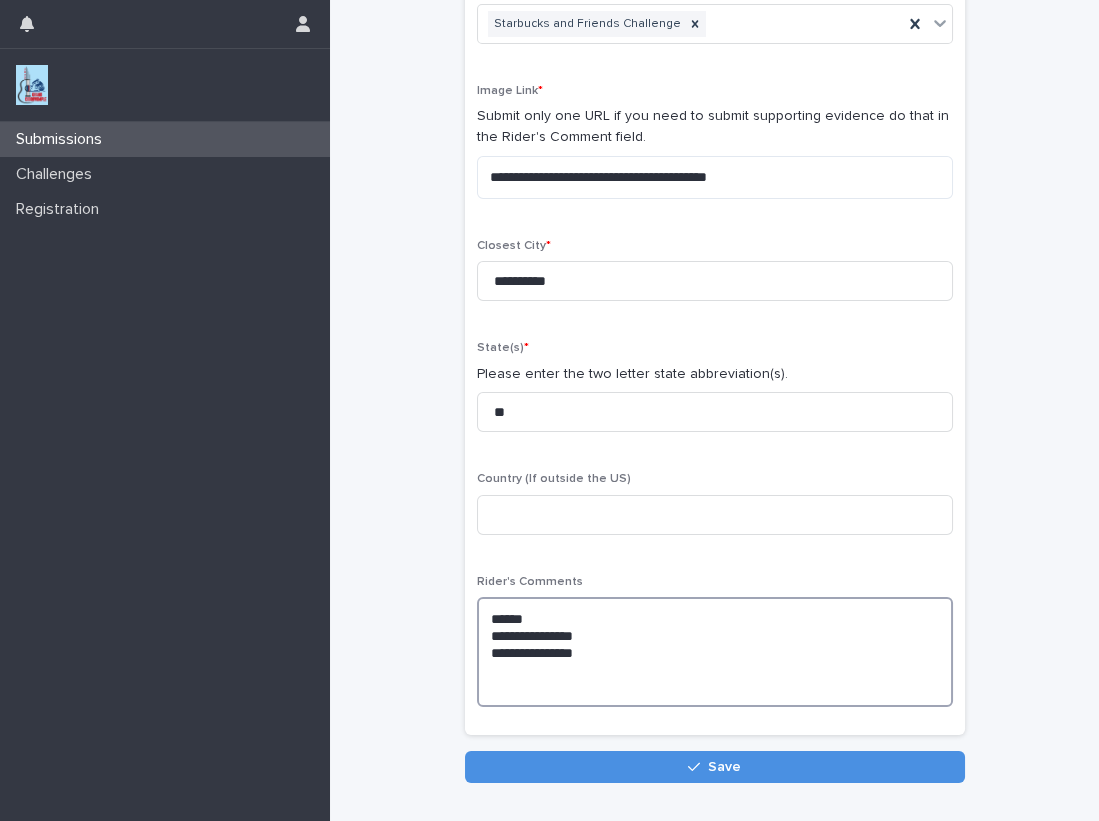 click on "[MASKED]
[MASKED]
[MASKED]" at bounding box center (715, 652) 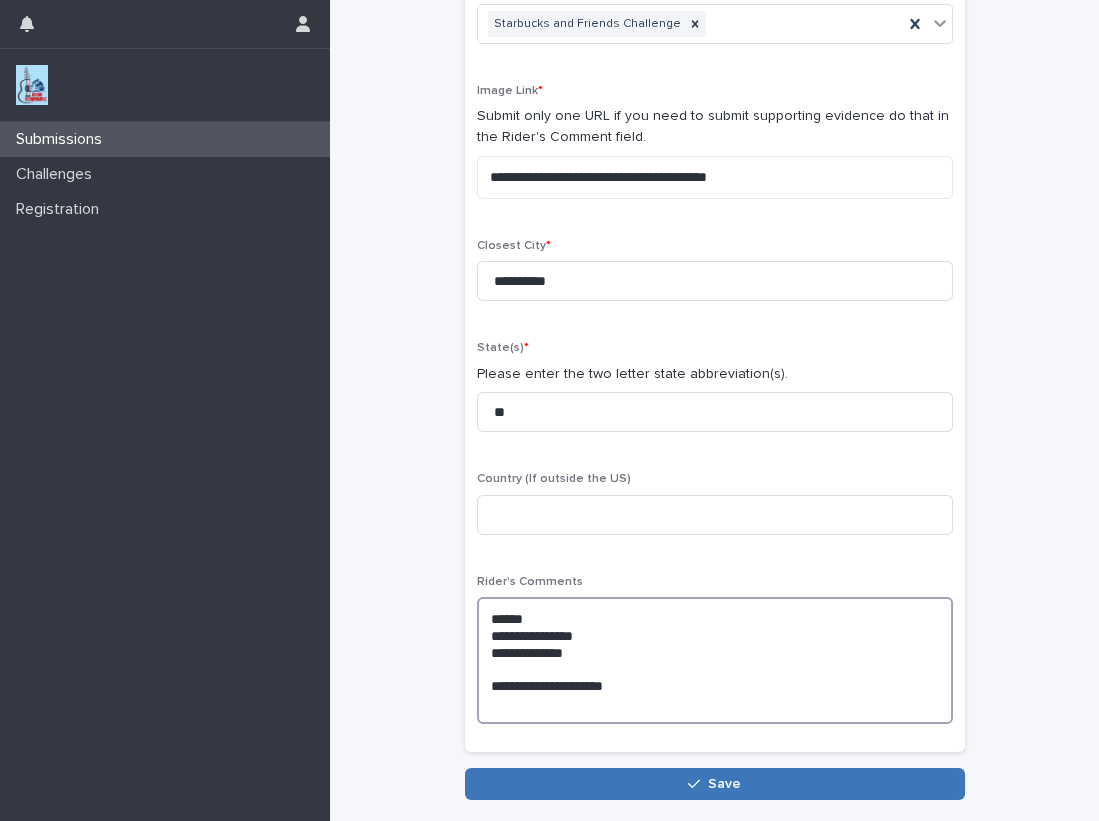 type on "[MASKED]
[MASKED]
[MASKED]
[MASKED]" 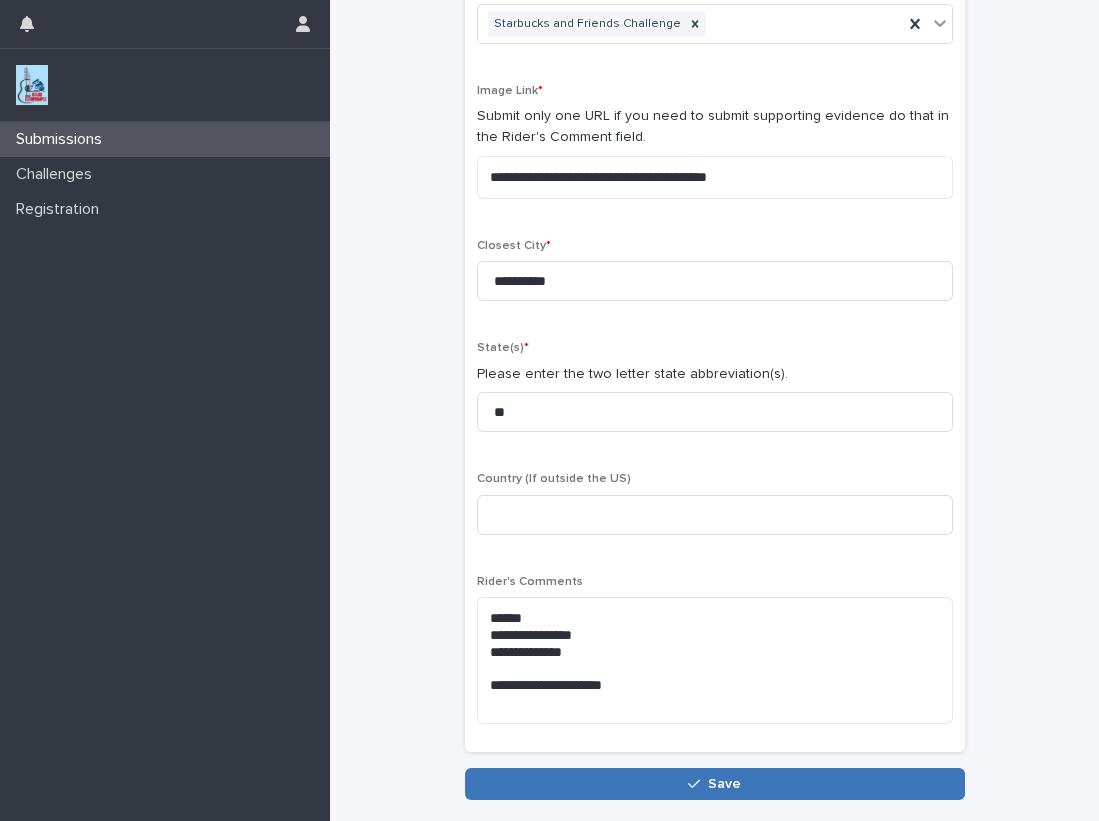 click on "Save" at bounding box center [724, 784] 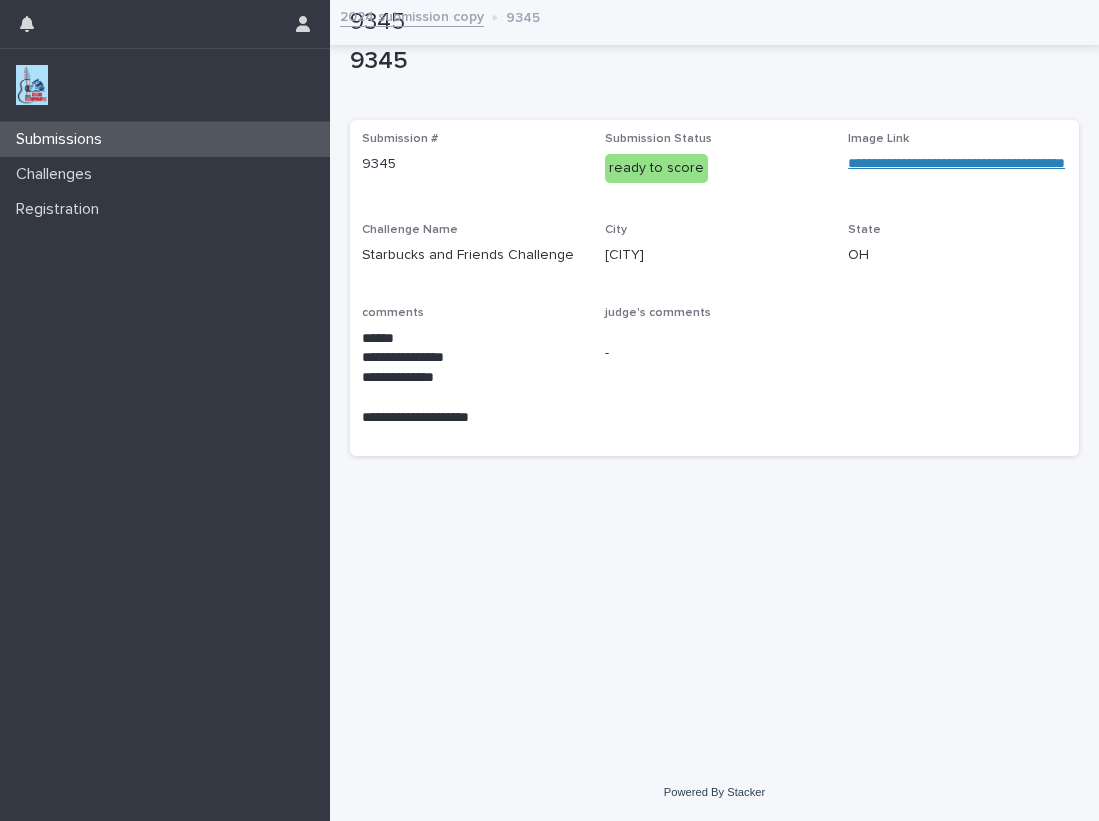scroll, scrollTop: 0, scrollLeft: 0, axis: both 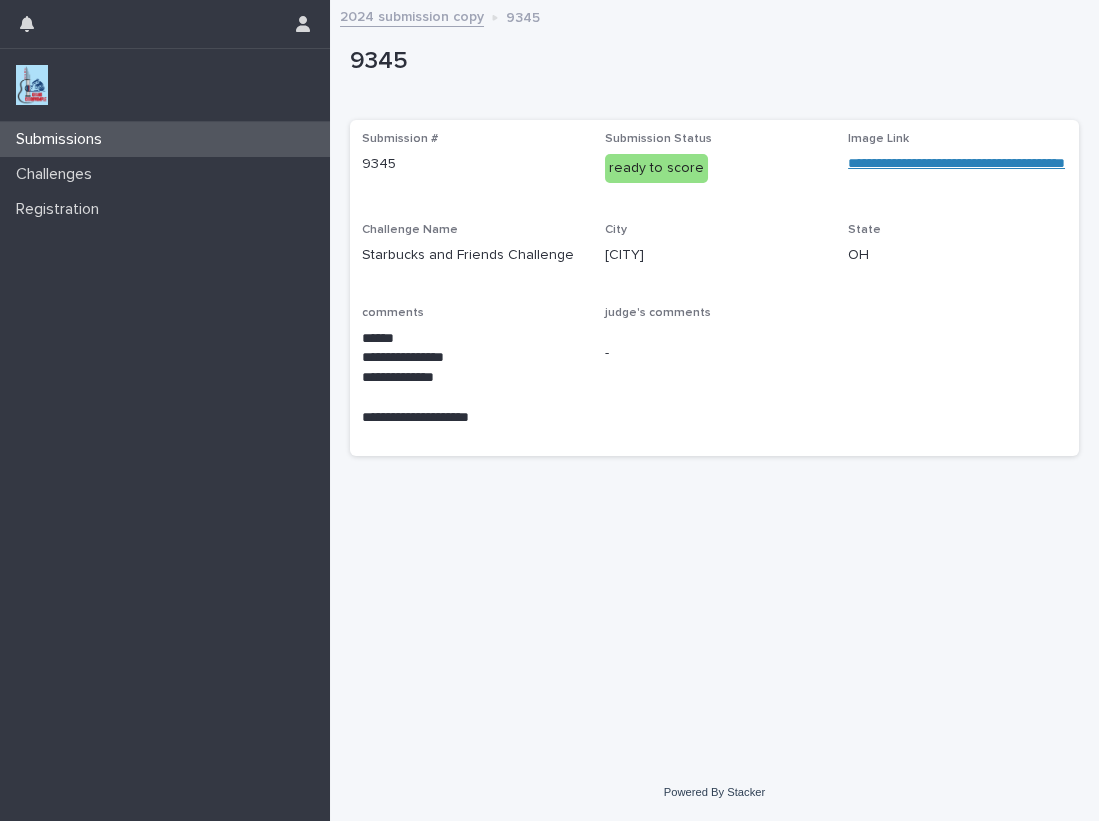 click at bounding box center [32, 85] 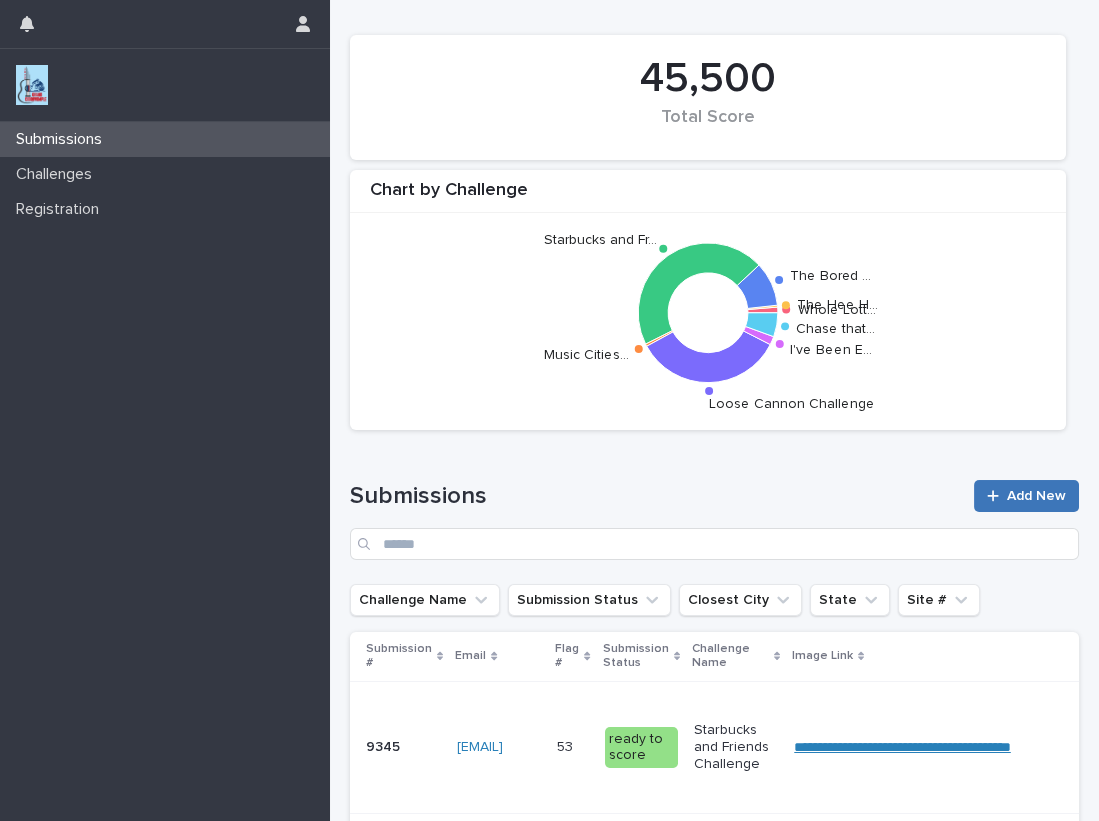click on "Add New" at bounding box center (1036, 496) 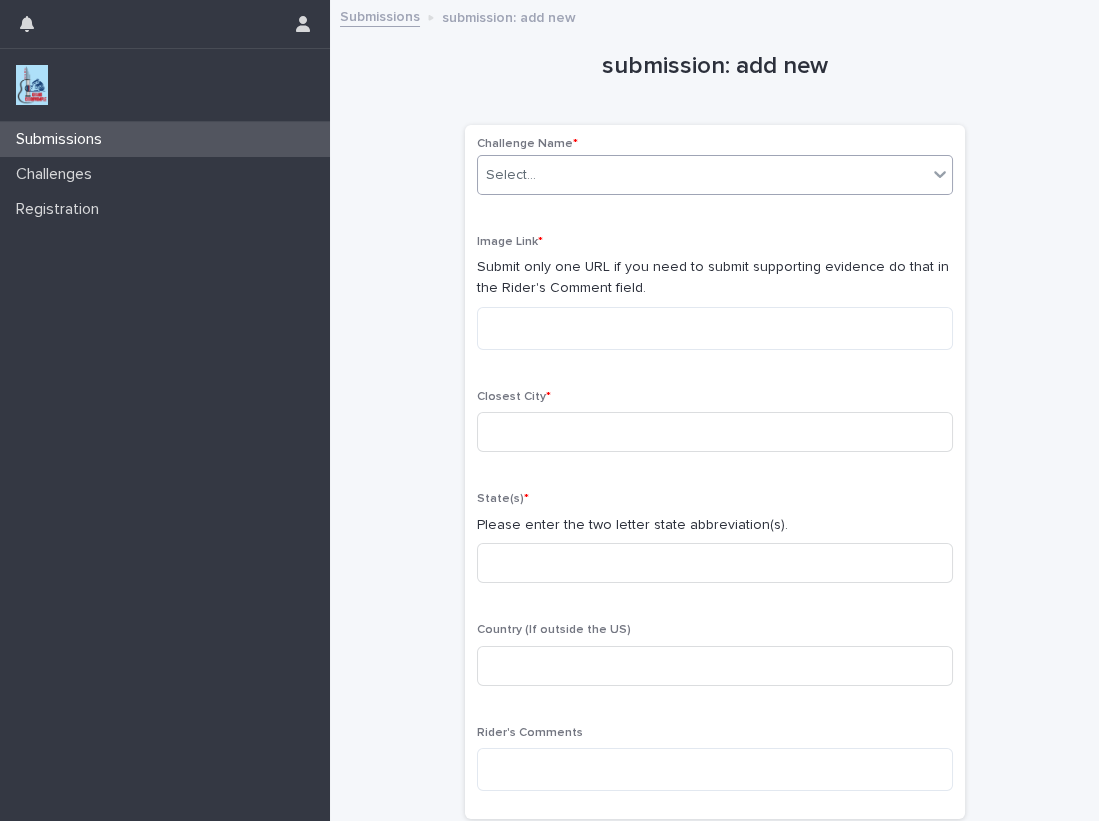 click on "Select..." at bounding box center (702, 175) 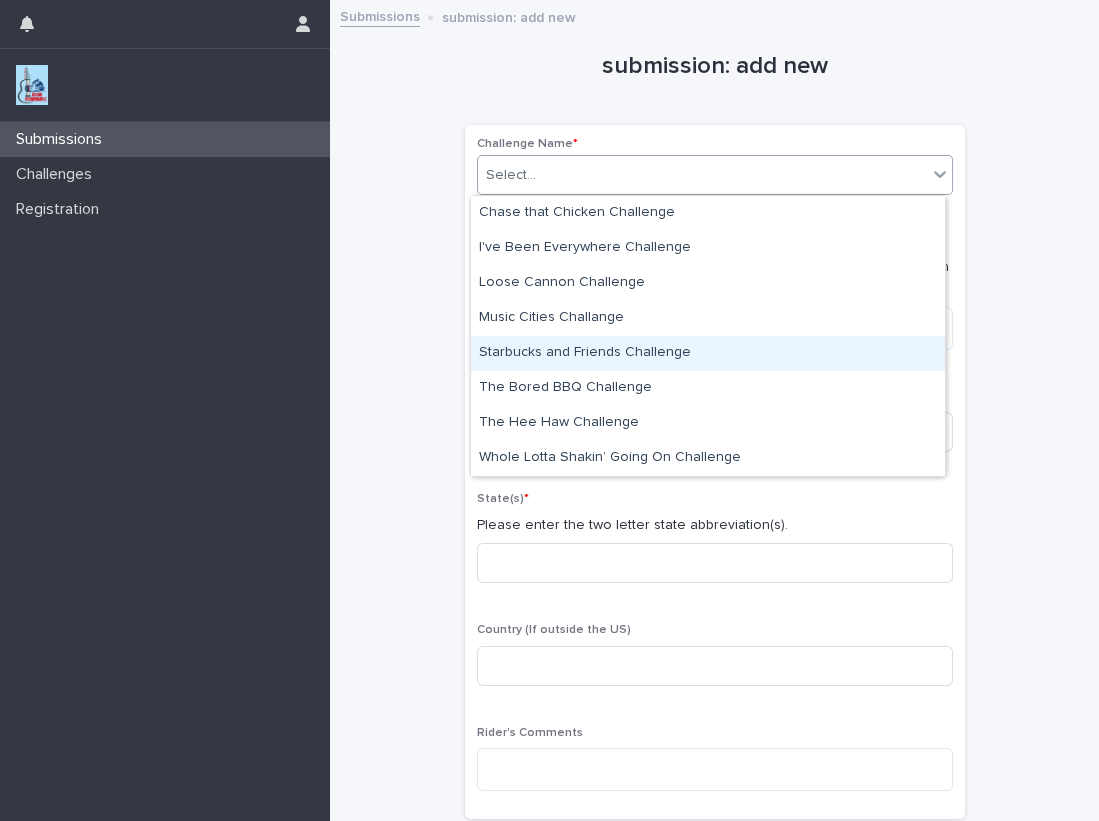 click on "Starbucks and Friends Challenge" at bounding box center (708, 353) 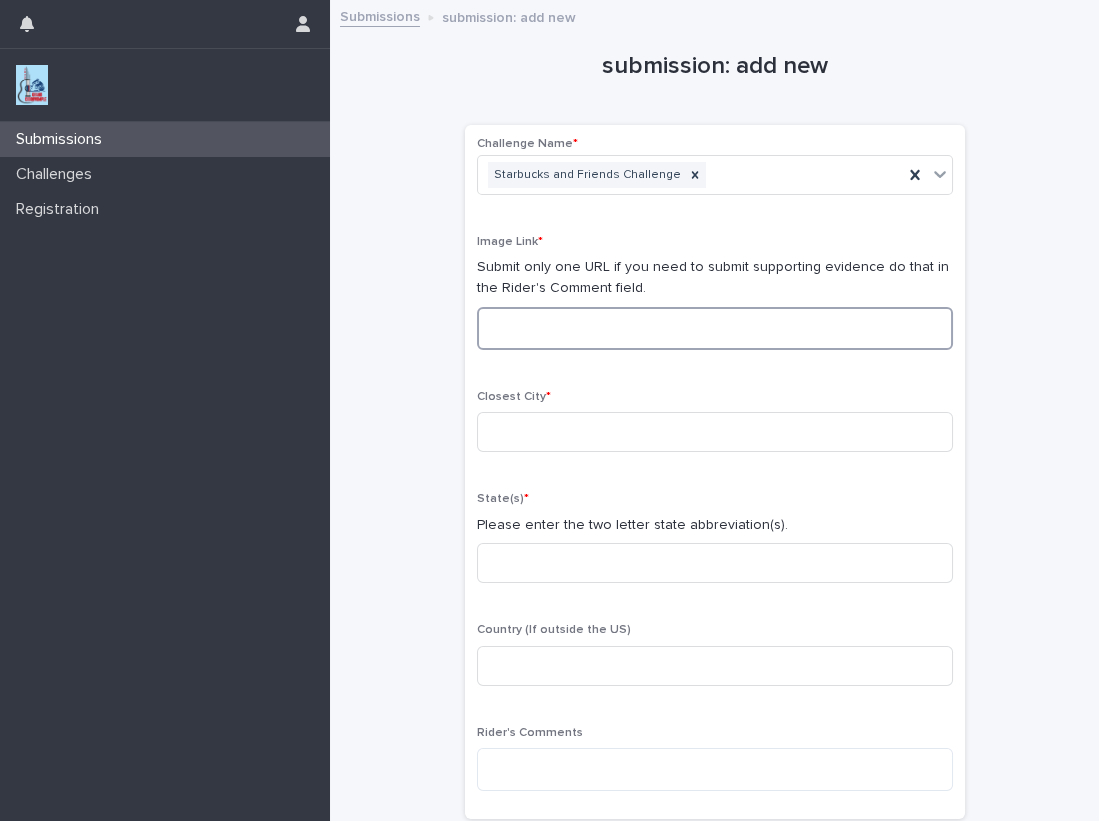 click at bounding box center (715, 328) 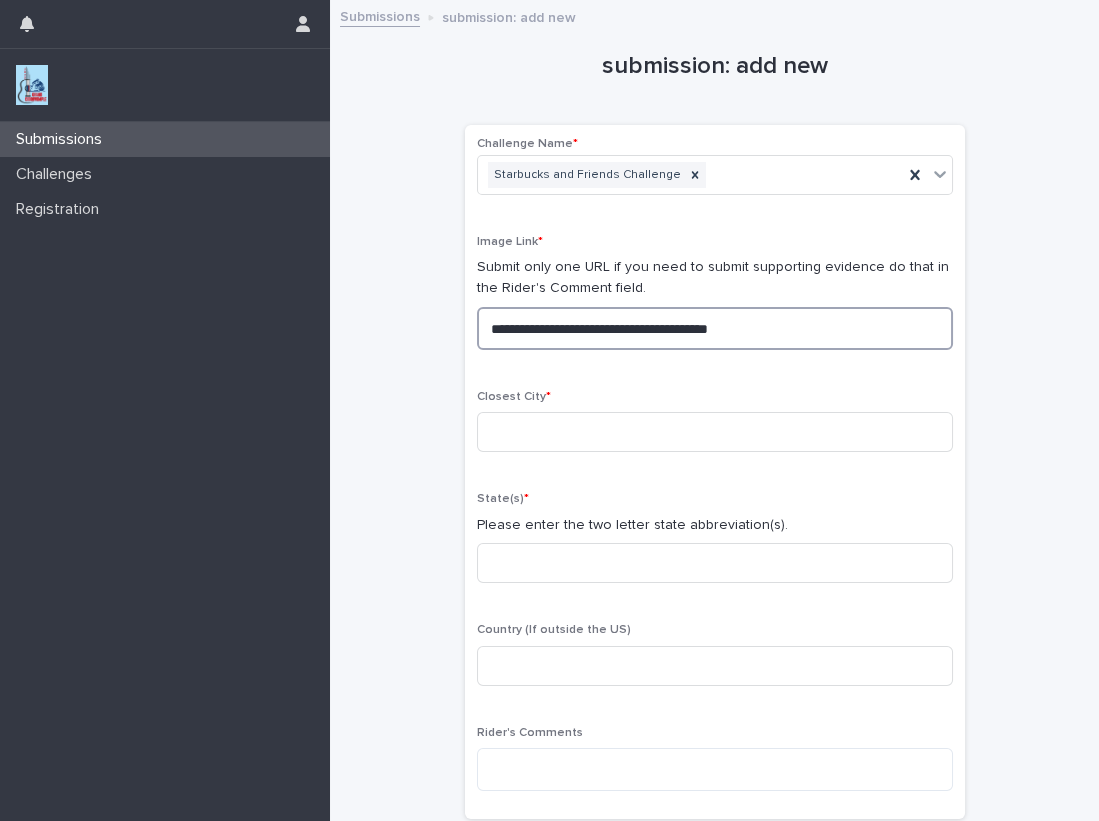 drag, startPoint x: 857, startPoint y: 337, endPoint x: 354, endPoint y: 337, distance: 503 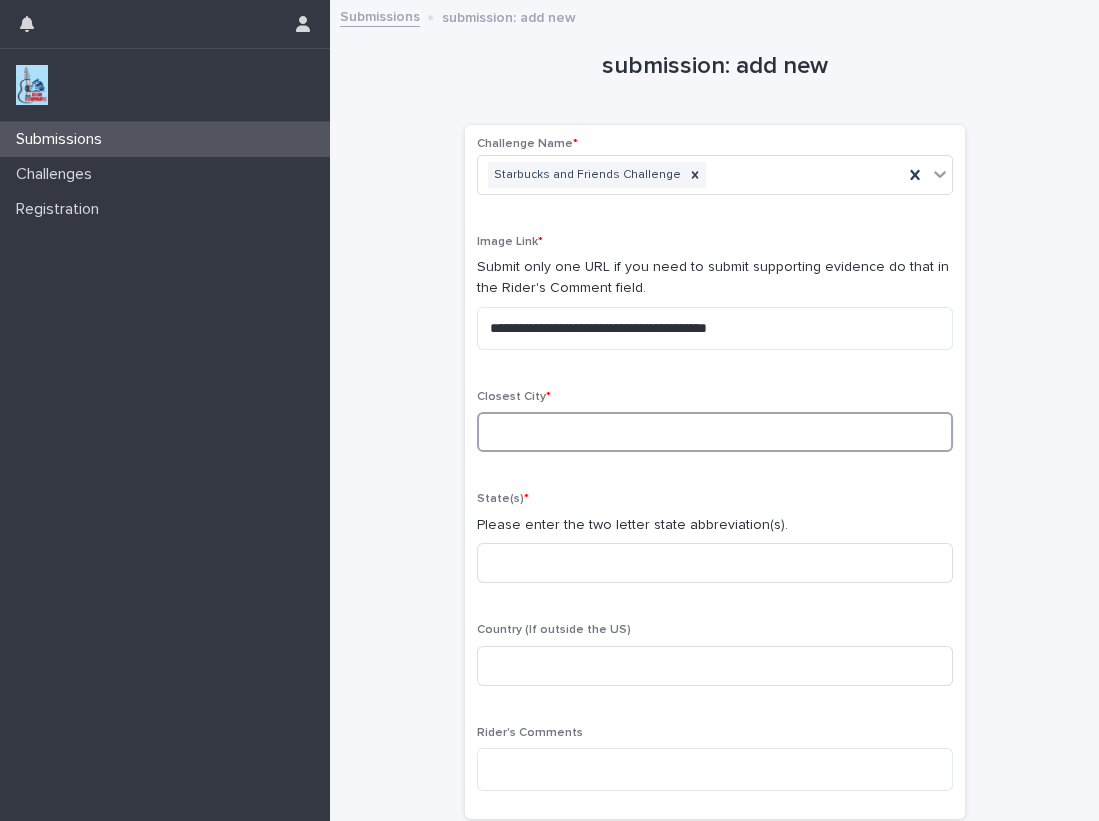 click at bounding box center (715, 432) 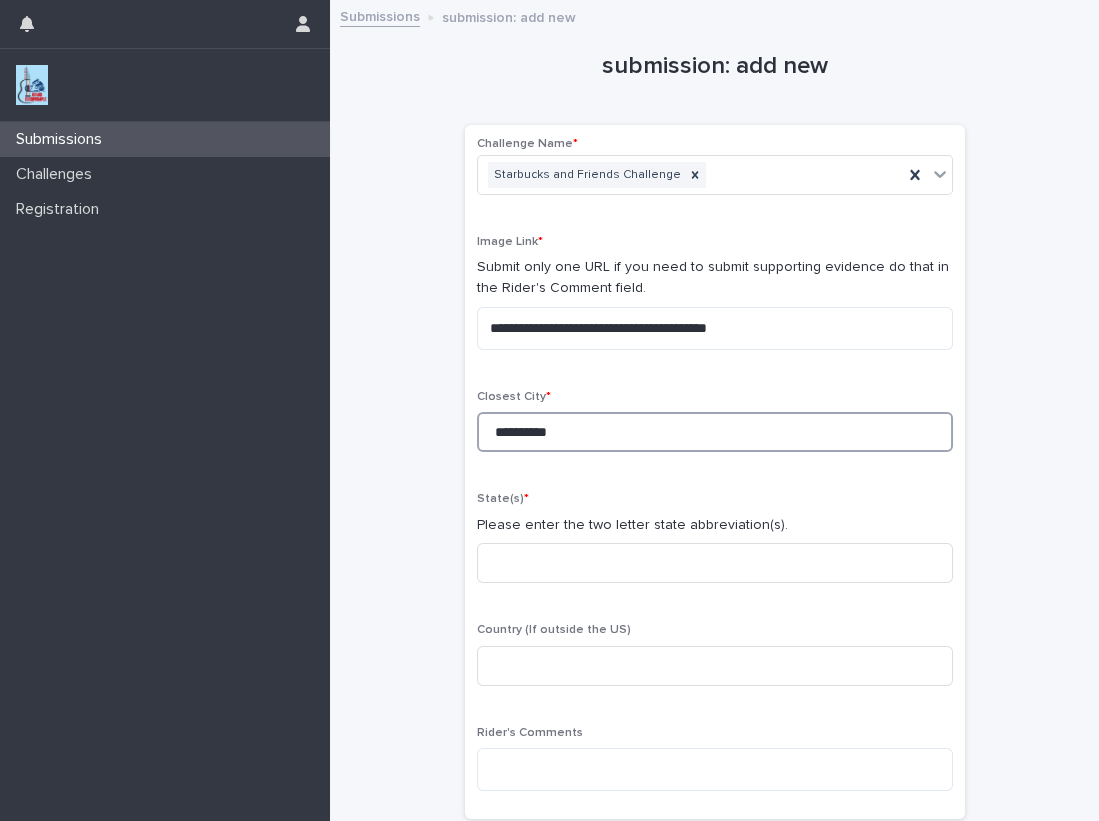 type on "**********" 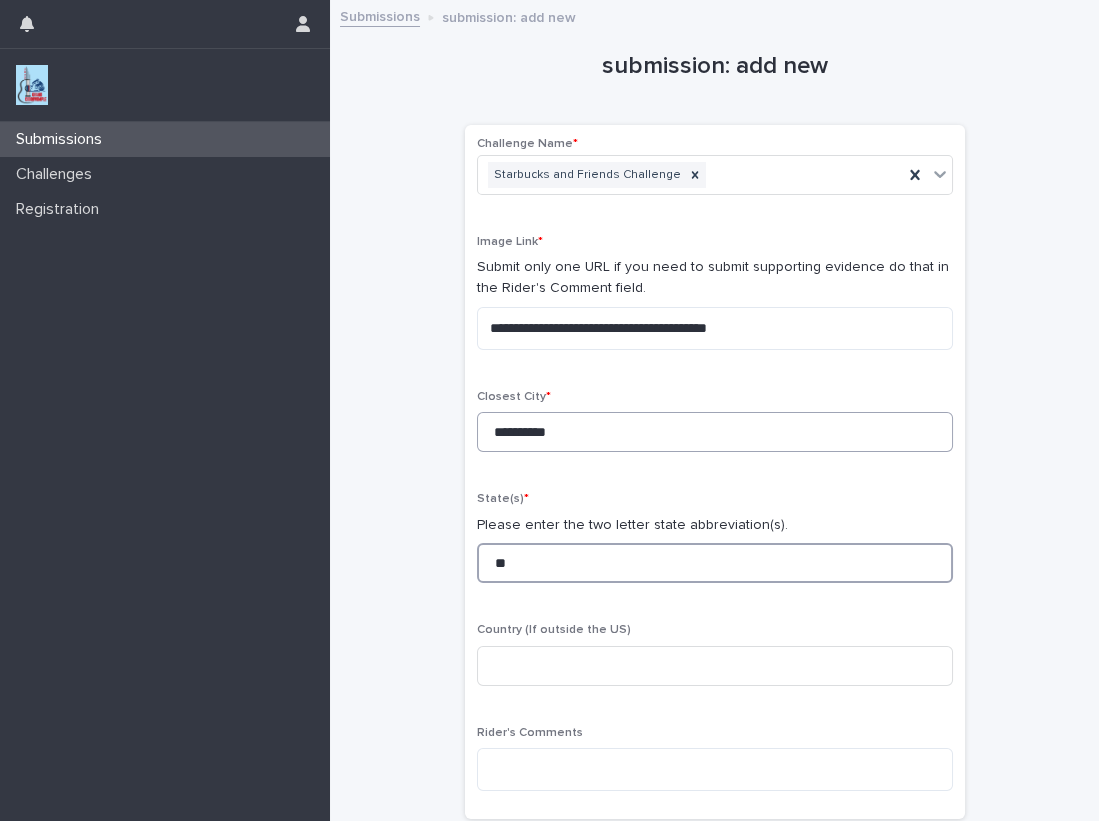 type on "**" 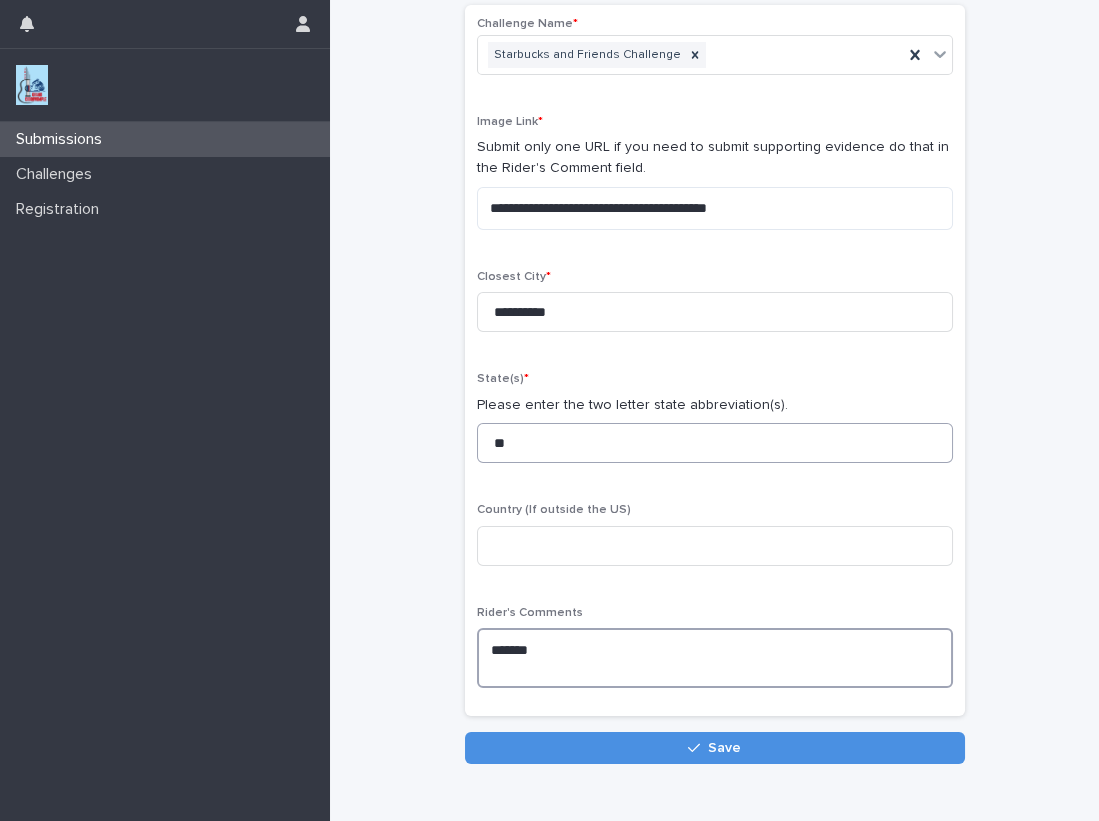 scroll, scrollTop: 121, scrollLeft: 0, axis: vertical 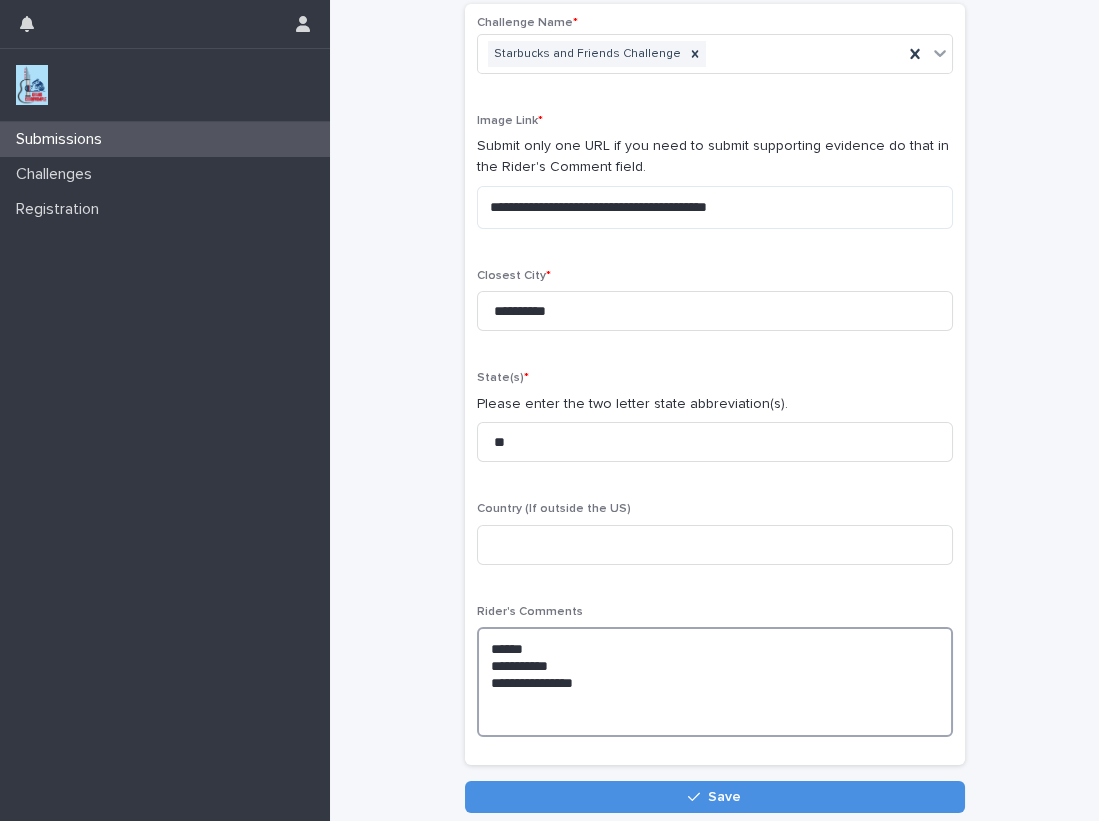 click on "[MASKED]
[MASKED]
[MASKED]" at bounding box center [715, 682] 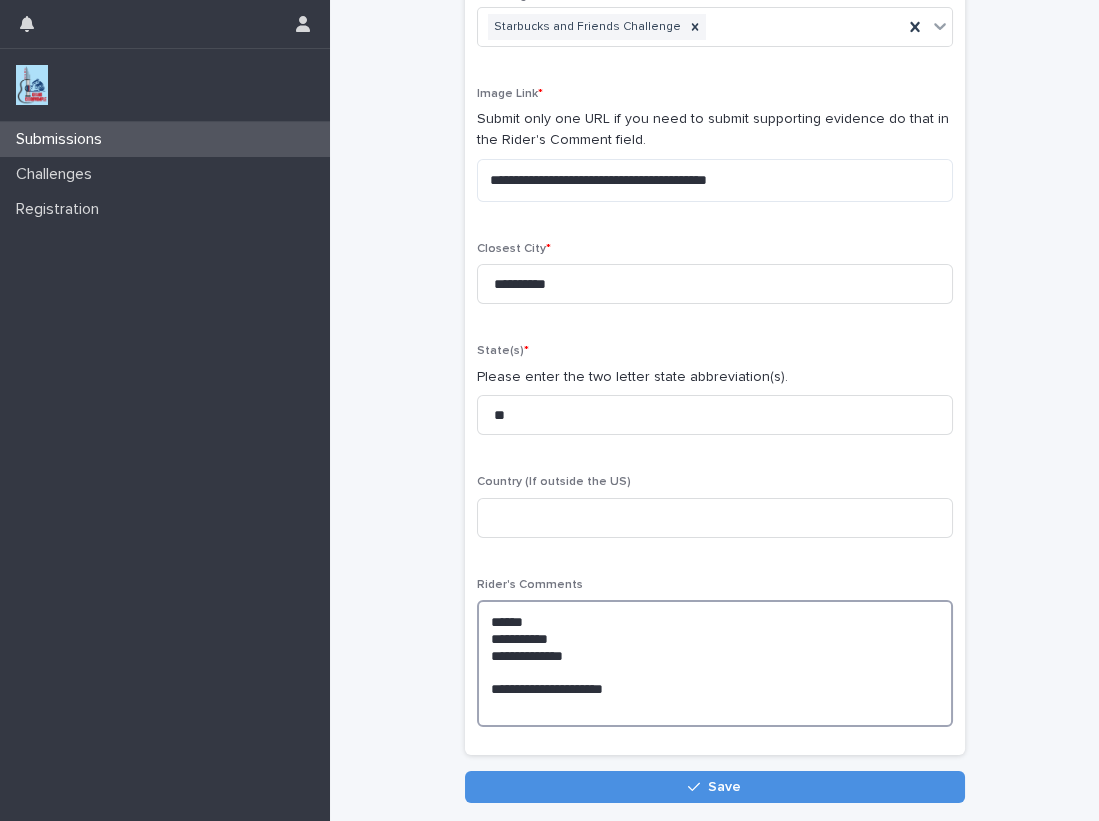 scroll, scrollTop: 212, scrollLeft: 0, axis: vertical 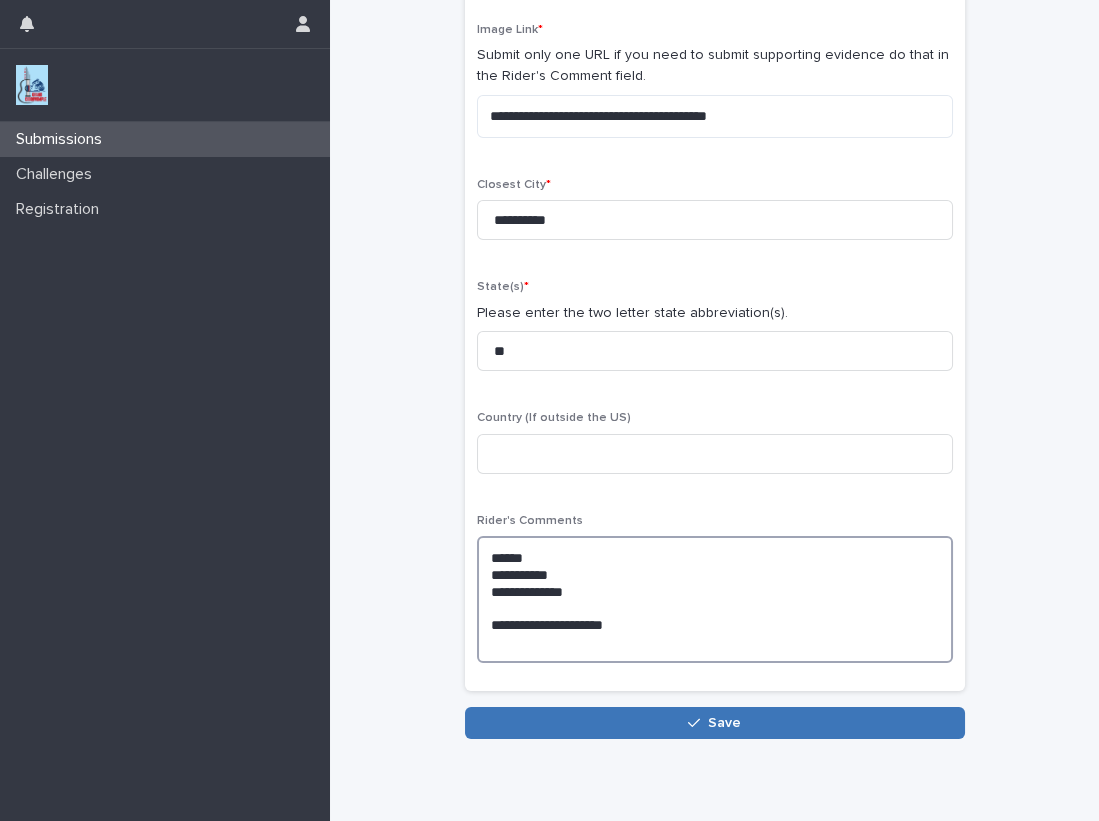 type on "[MASKED]
[MASKED]
[MASKED]
[MASKED]" 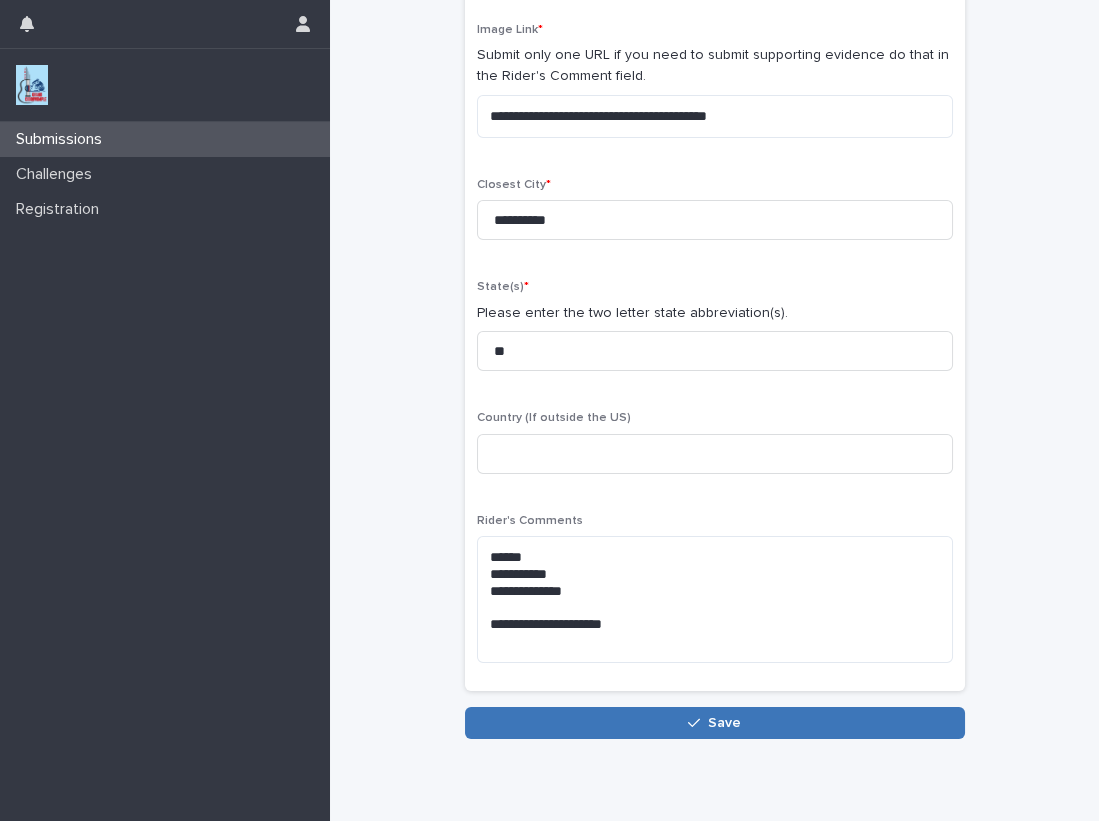 click on "Save" at bounding box center [724, 723] 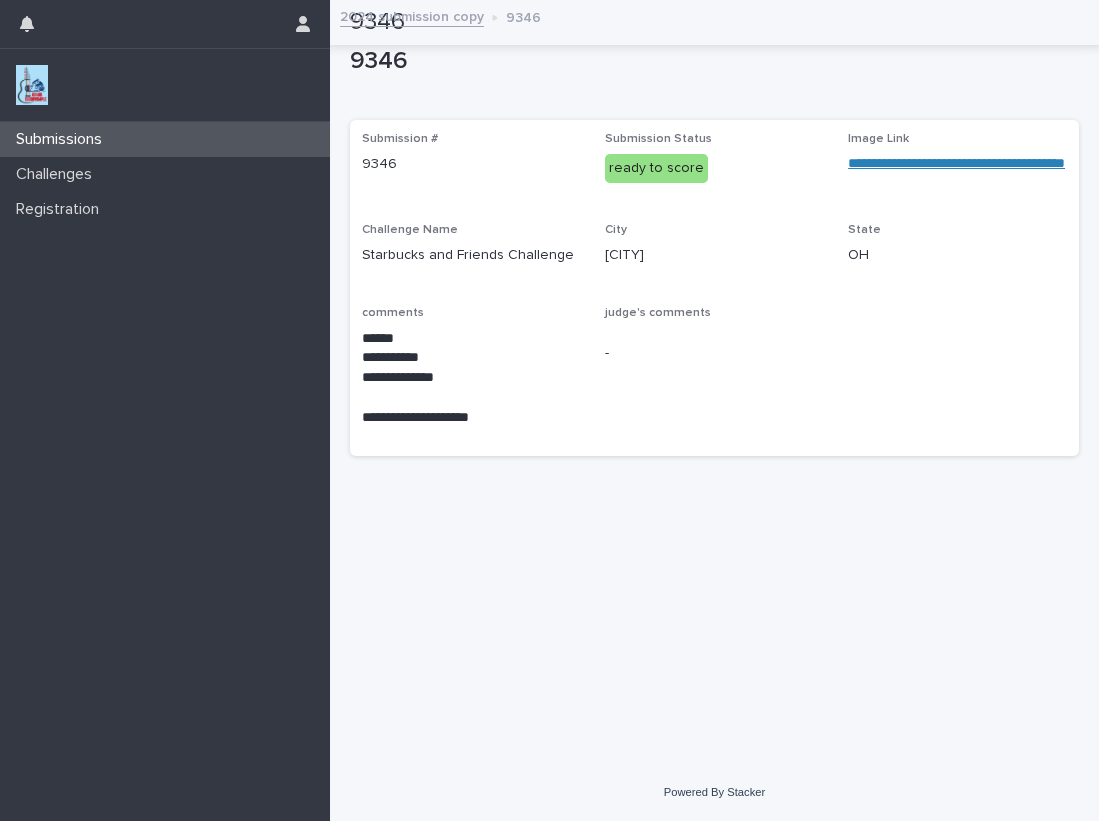 scroll, scrollTop: 0, scrollLeft: 0, axis: both 